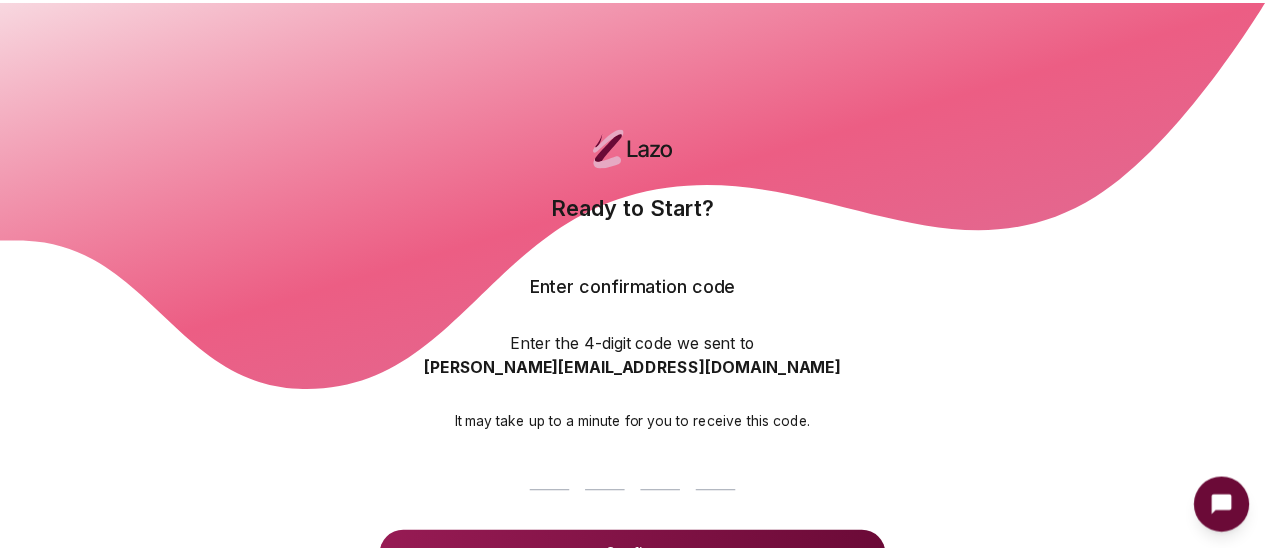 scroll, scrollTop: 0, scrollLeft: 0, axis: both 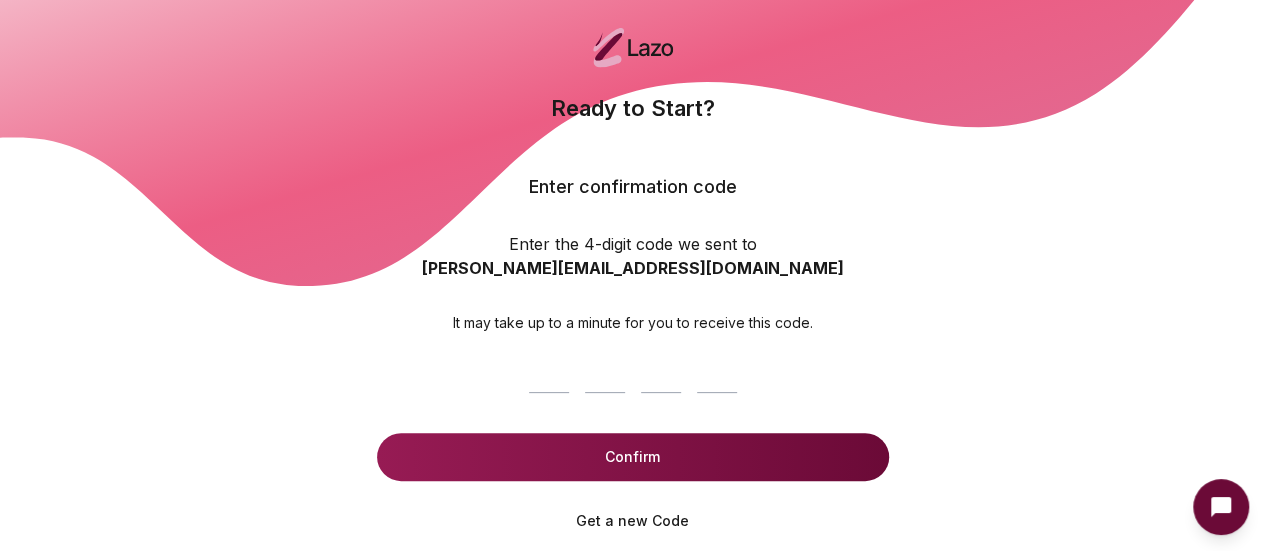 click at bounding box center (633, 369) 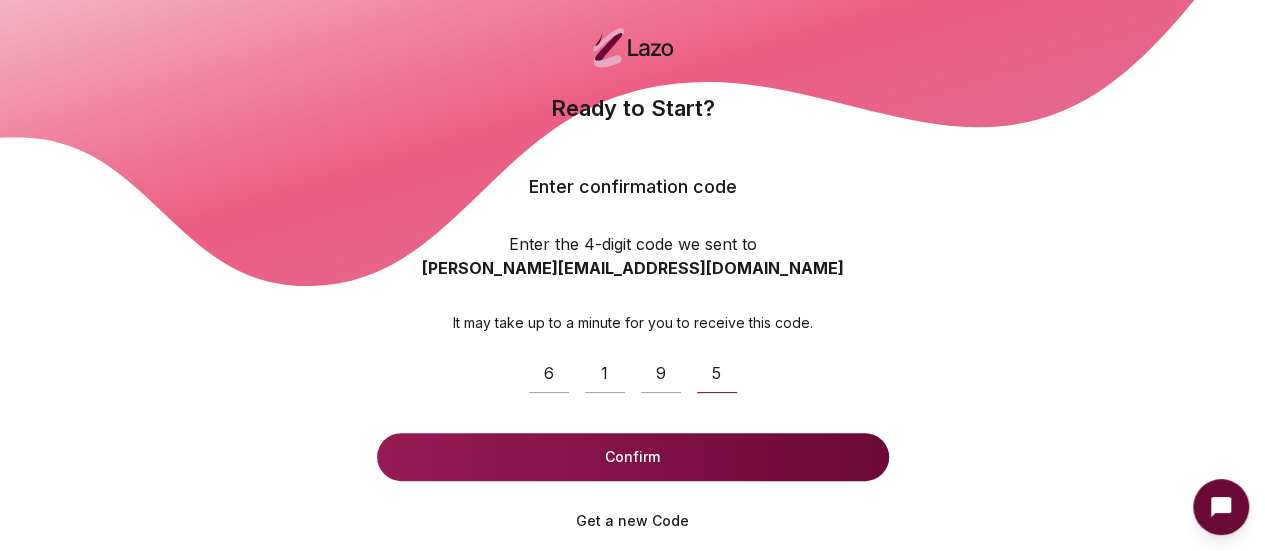 type on "****" 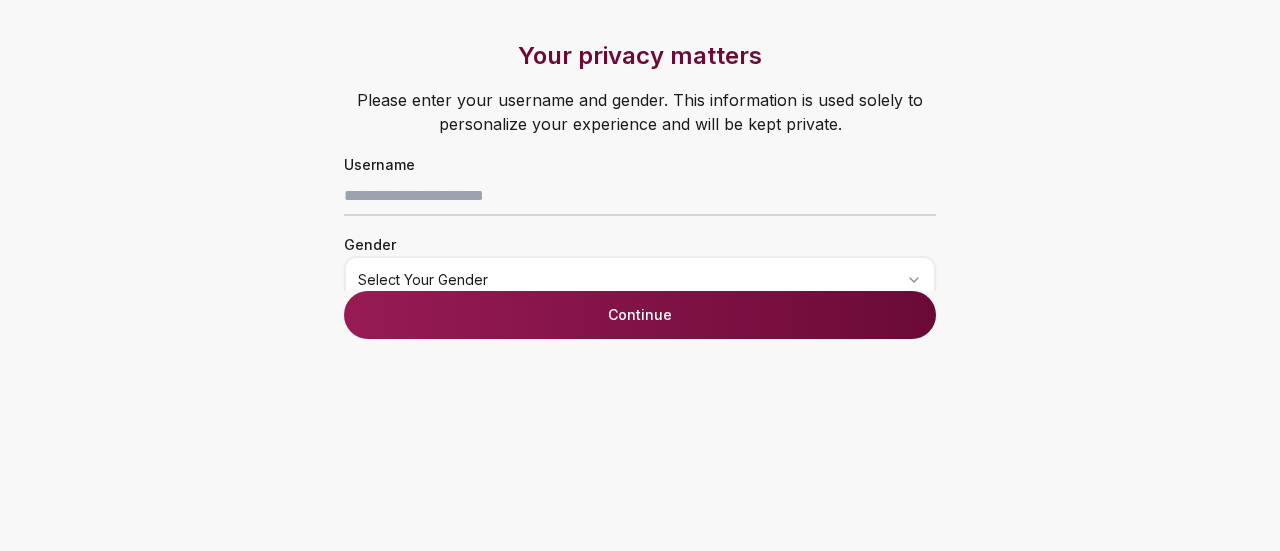 scroll, scrollTop: 0, scrollLeft: 0, axis: both 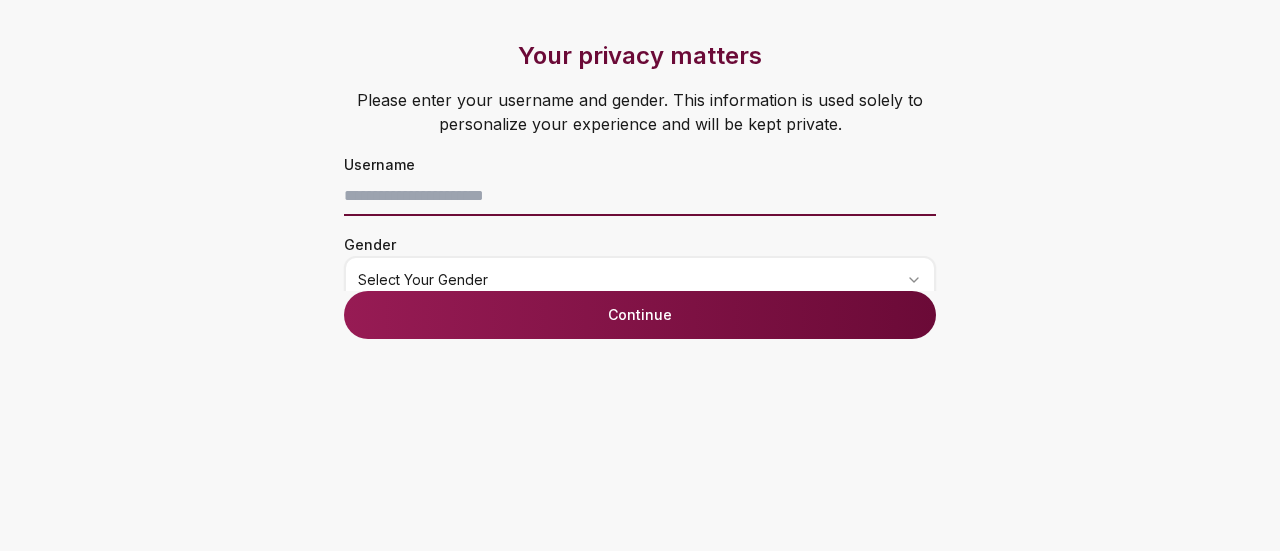 click at bounding box center [640, 196] 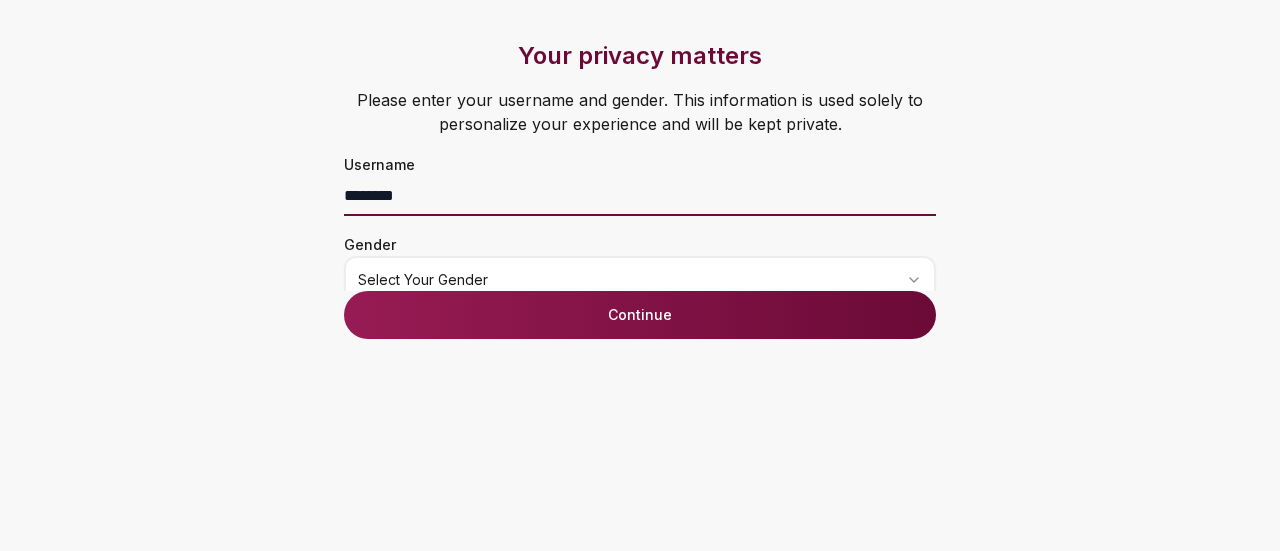type on "********" 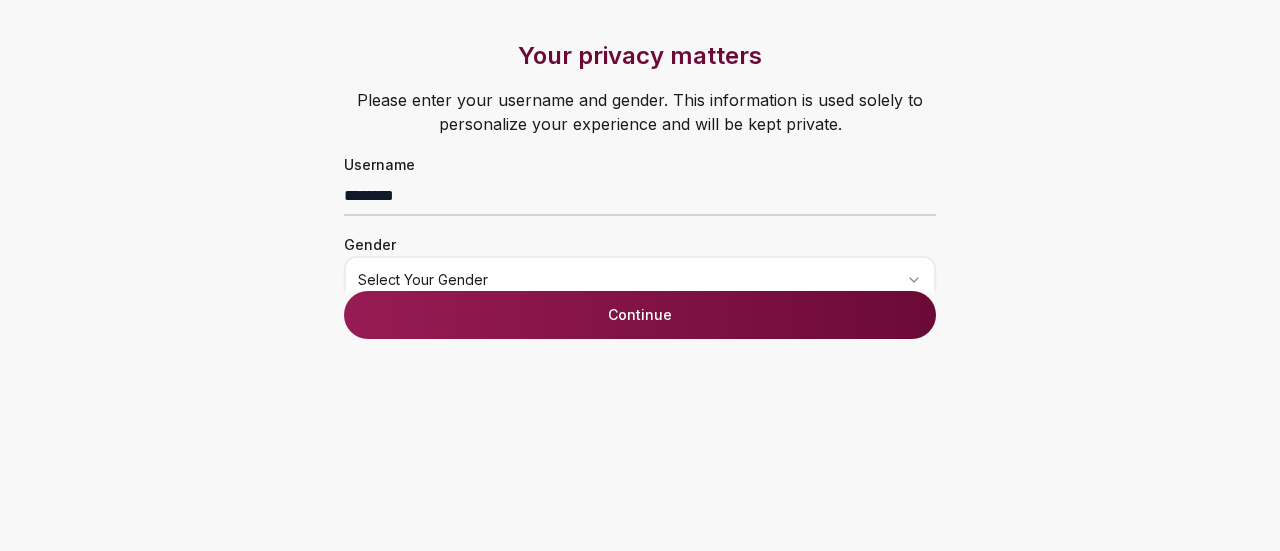 click on "Your privacy matters Please enter your username and gender. This information is used solely to personalize your experience and will be kept private. Username ******** Gender Select your gender Just one last step before we start! Last two questions before accessing Loyalty Tests Your birthdate* (must be 18+) How did you know about Lazo?  Select an option Continue" at bounding box center (640, 275) 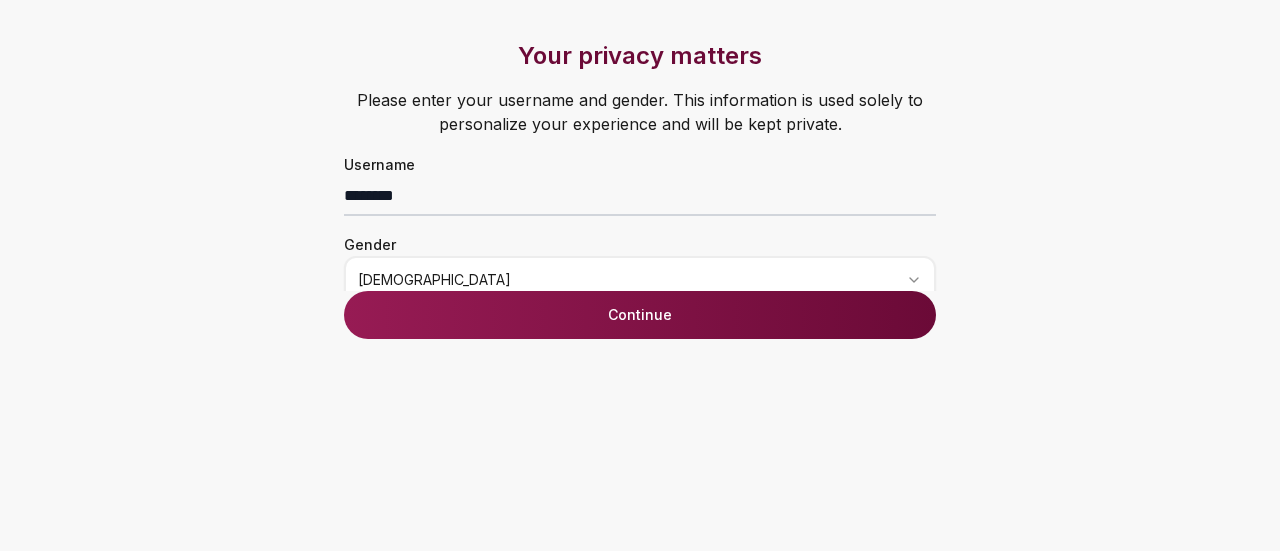 click on "Continue" at bounding box center (640, 315) 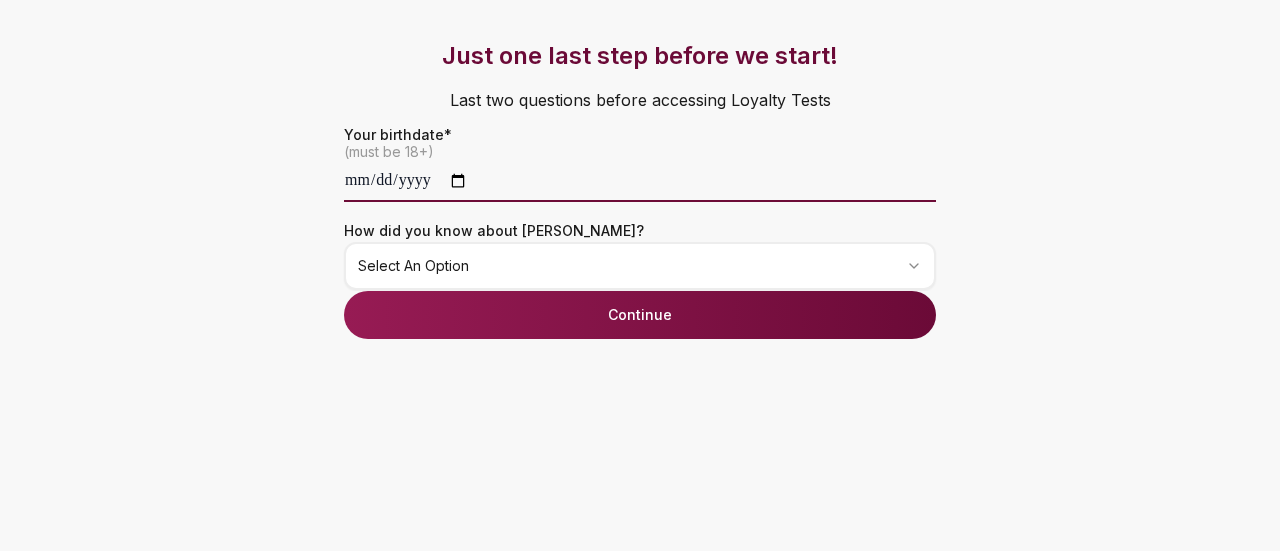 click at bounding box center [640, 182] 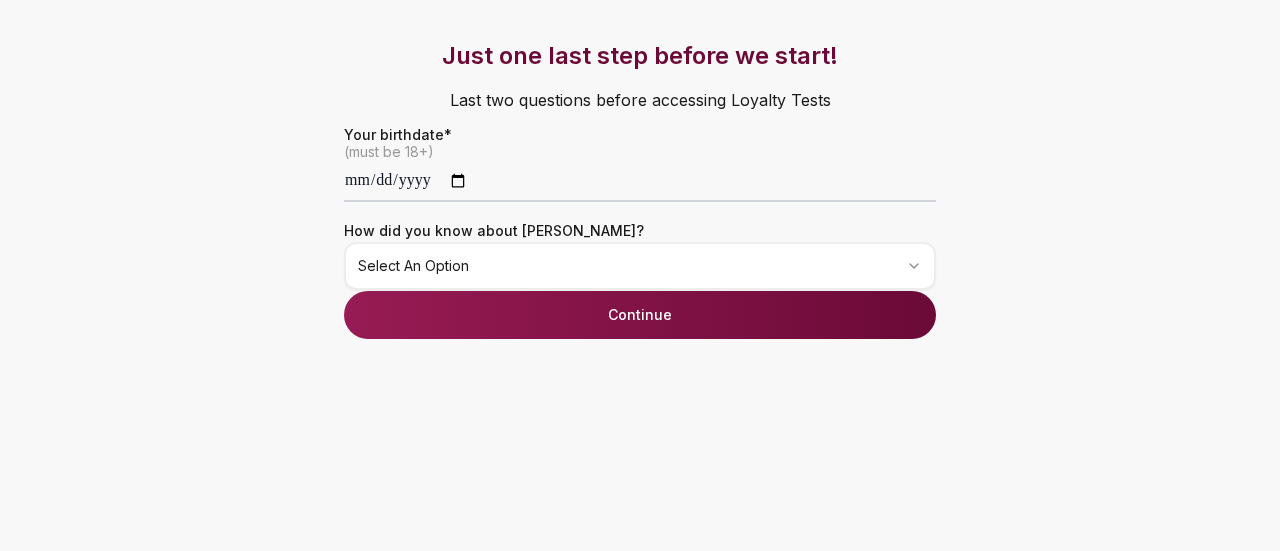 click on "**********" at bounding box center (640, 275) 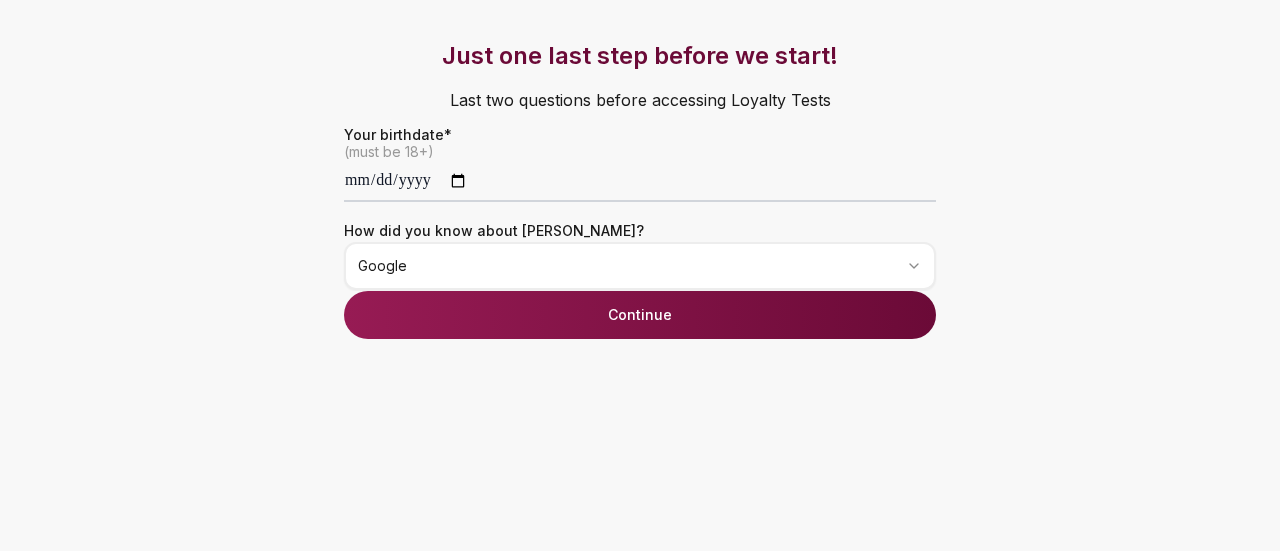 click on "Continue" at bounding box center [640, 315] 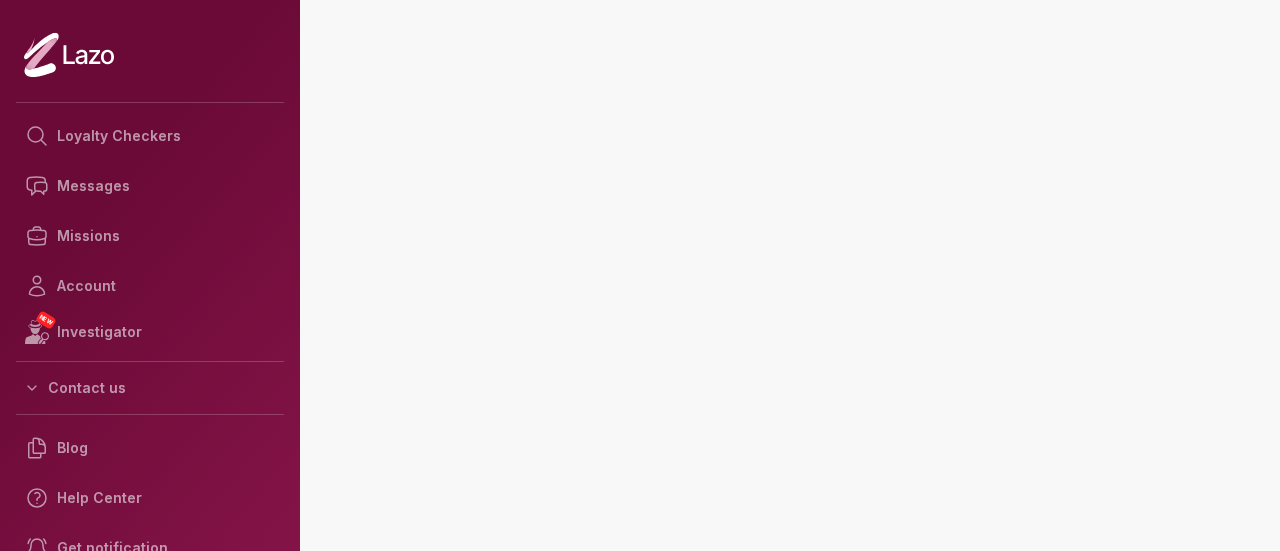 scroll, scrollTop: 0, scrollLeft: 0, axis: both 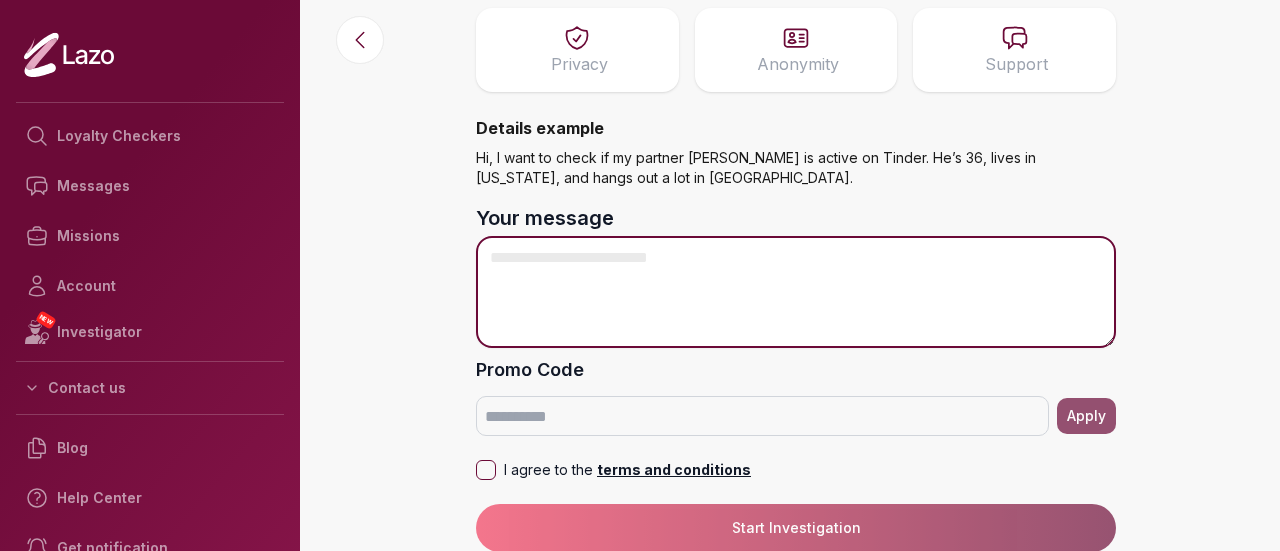 click on "Your message" at bounding box center (796, 292) 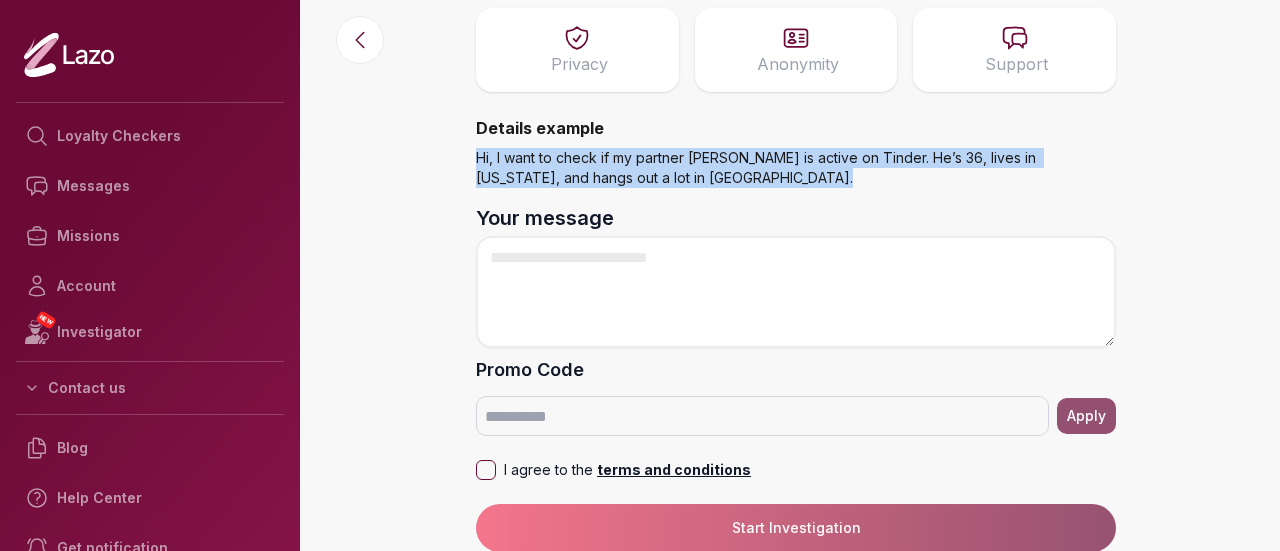 drag, startPoint x: 623, startPoint y: 185, endPoint x: 446, endPoint y: 153, distance: 179.8694 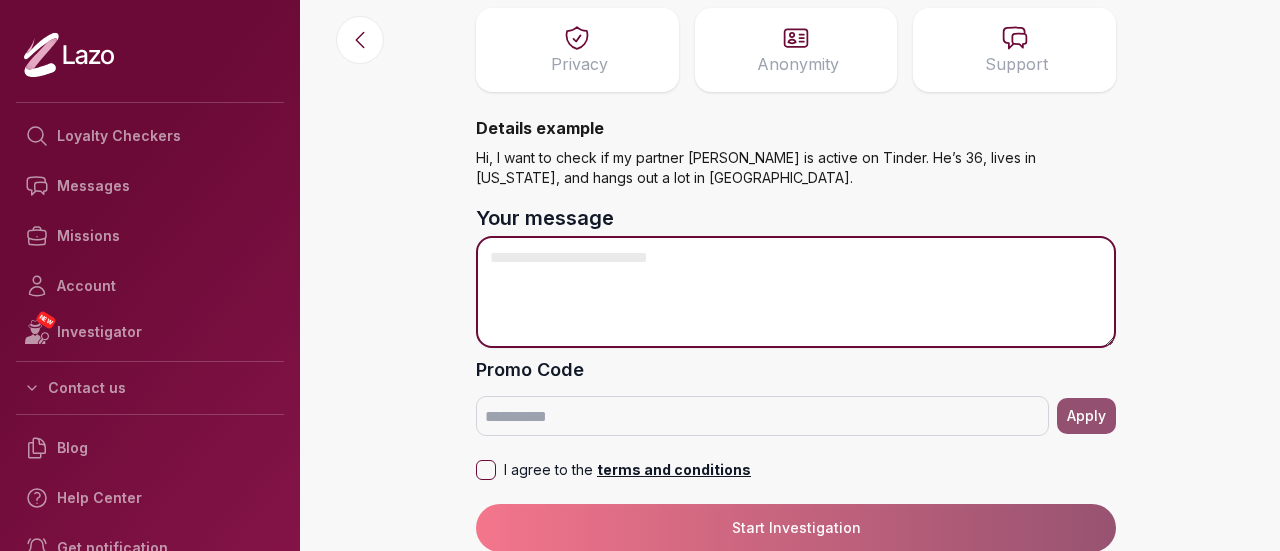 click on "Your message" at bounding box center [796, 292] 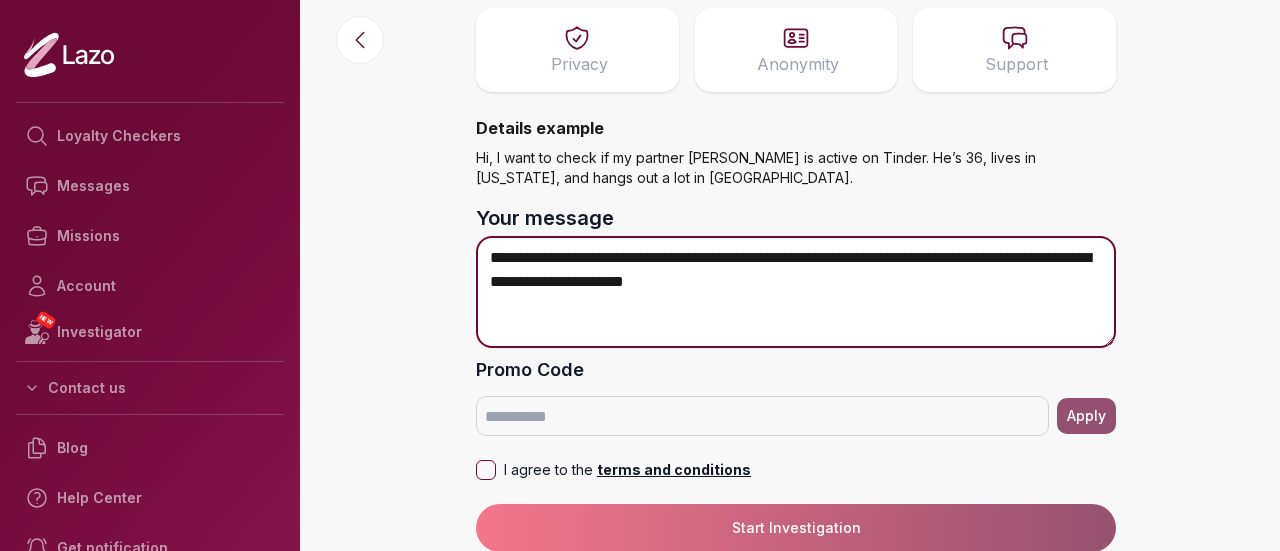 click on "**********" at bounding box center [796, 292] 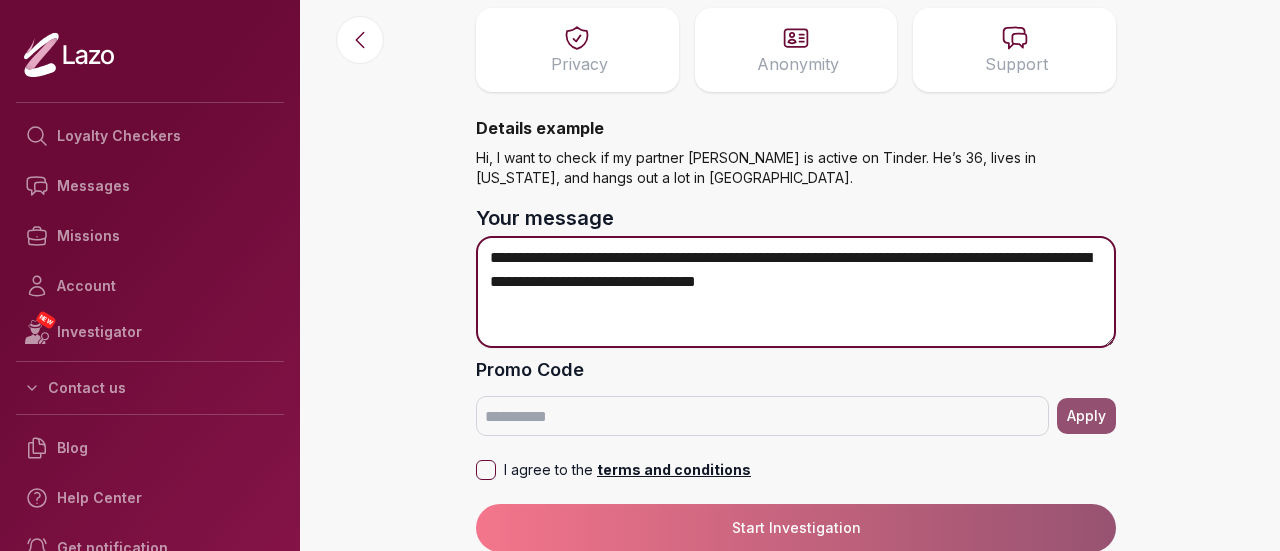 click on "**********" at bounding box center [796, 292] 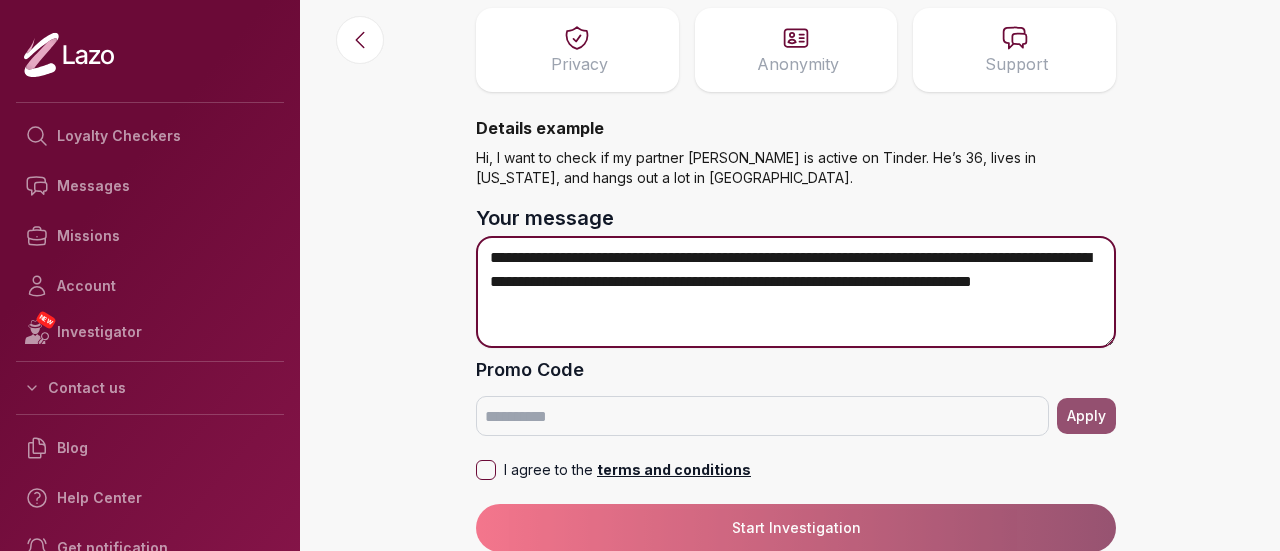 drag, startPoint x: 580, startPoint y: 307, endPoint x: 940, endPoint y: 285, distance: 360.6716 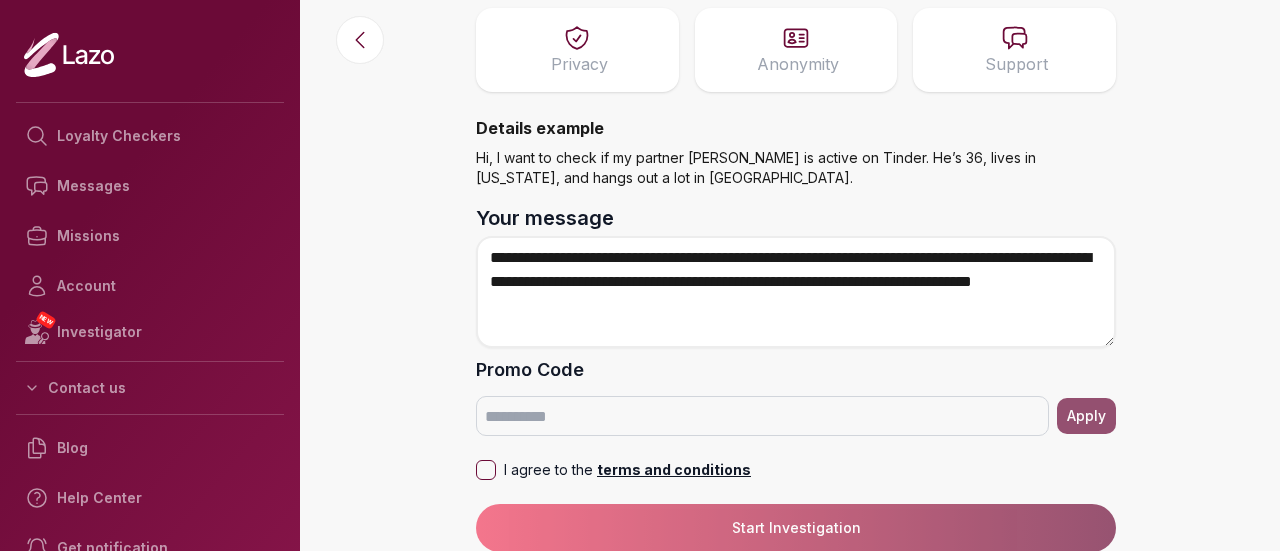 click on "I agree to the  terms and conditions" at bounding box center [486, 470] 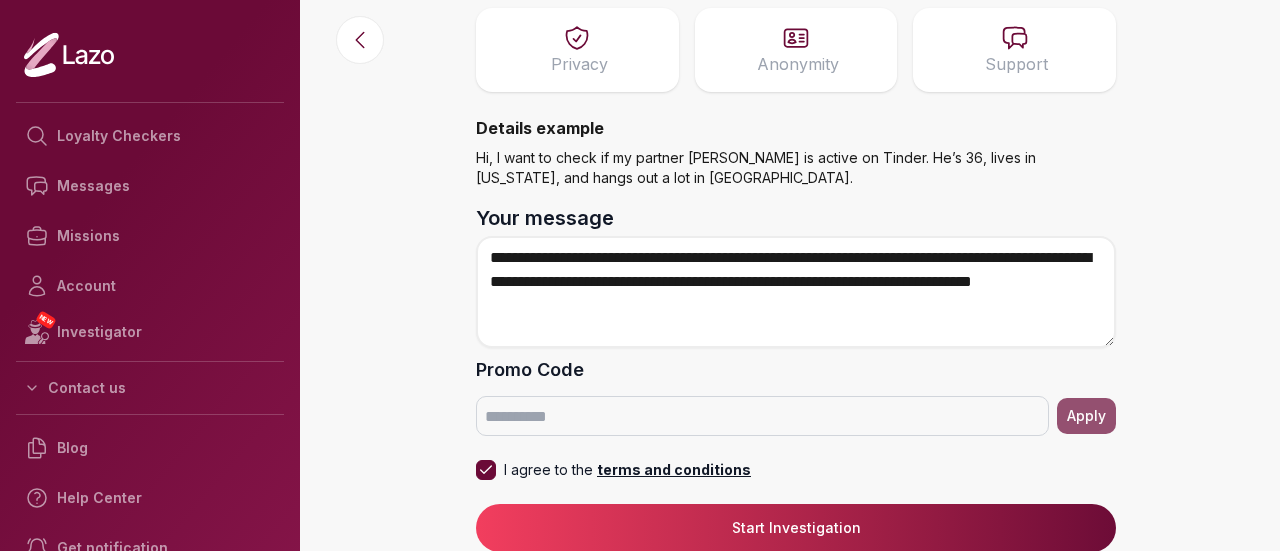 click on "Start Investigation" at bounding box center [796, 528] 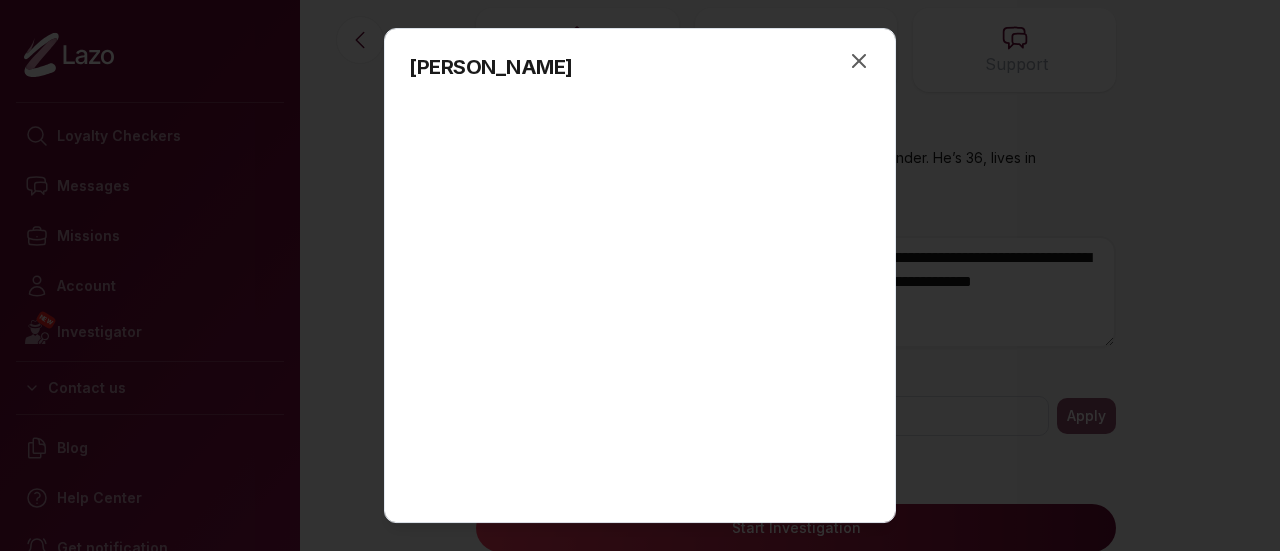 click at bounding box center [640, 275] 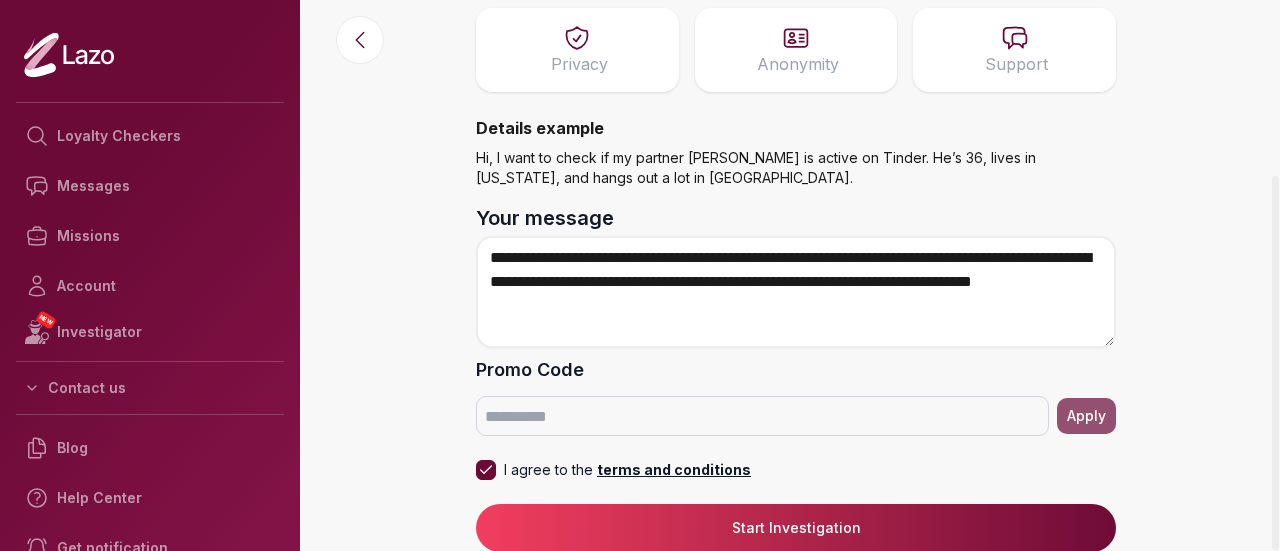 type 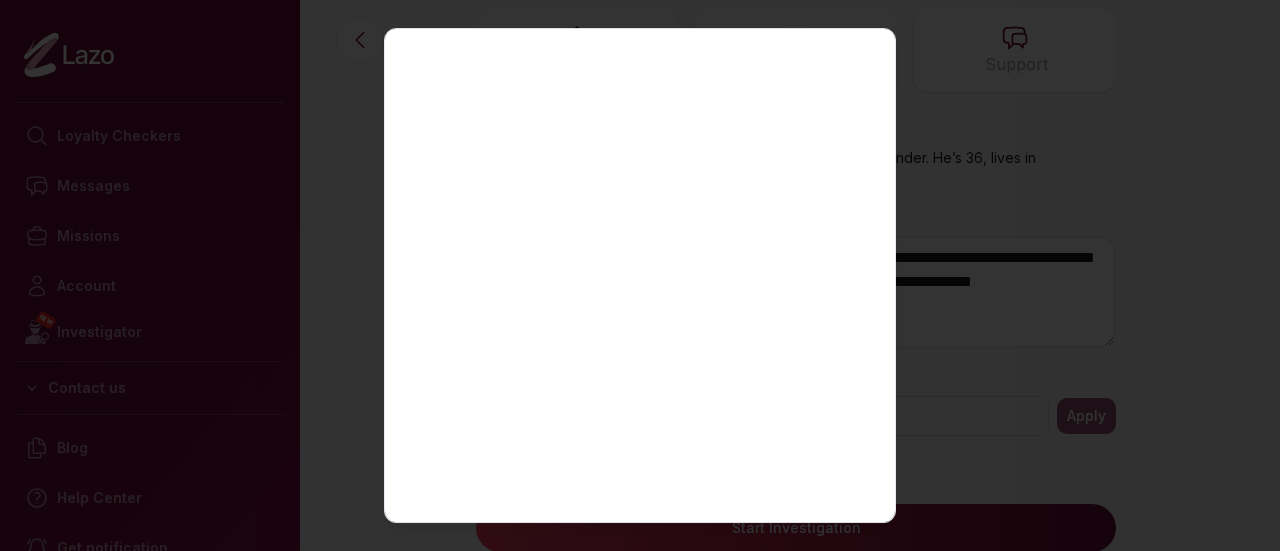 scroll, scrollTop: 236, scrollLeft: 0, axis: vertical 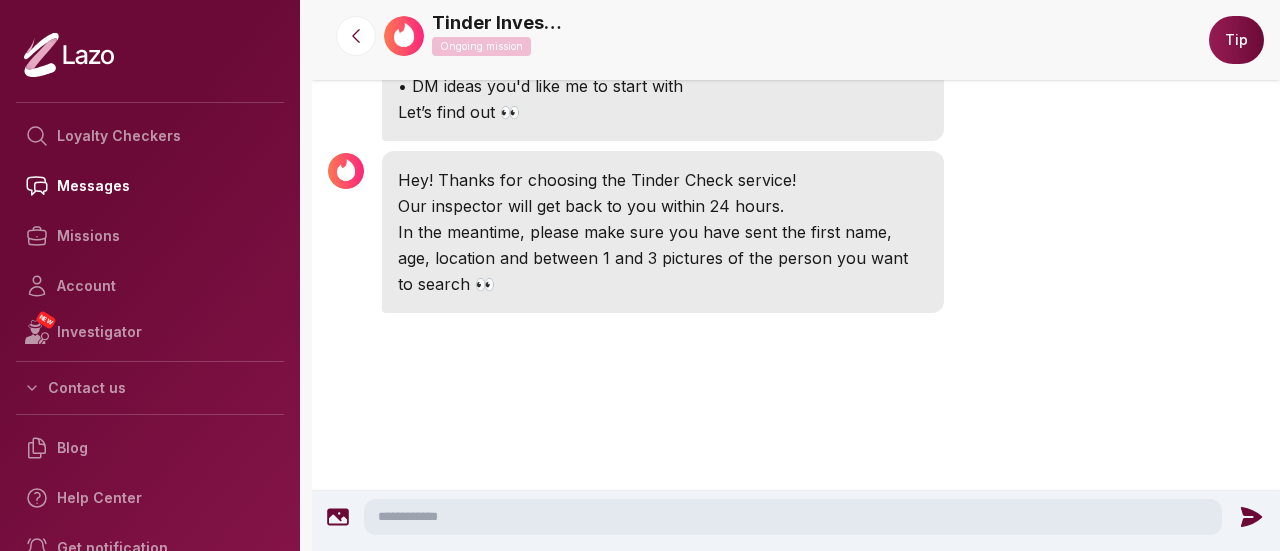 click 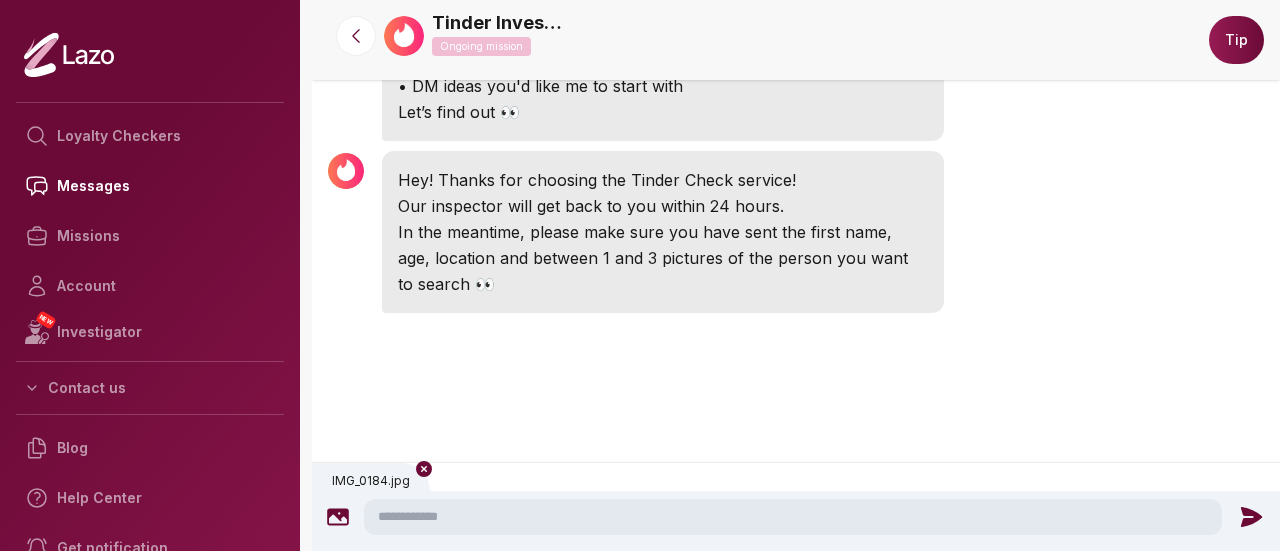 click 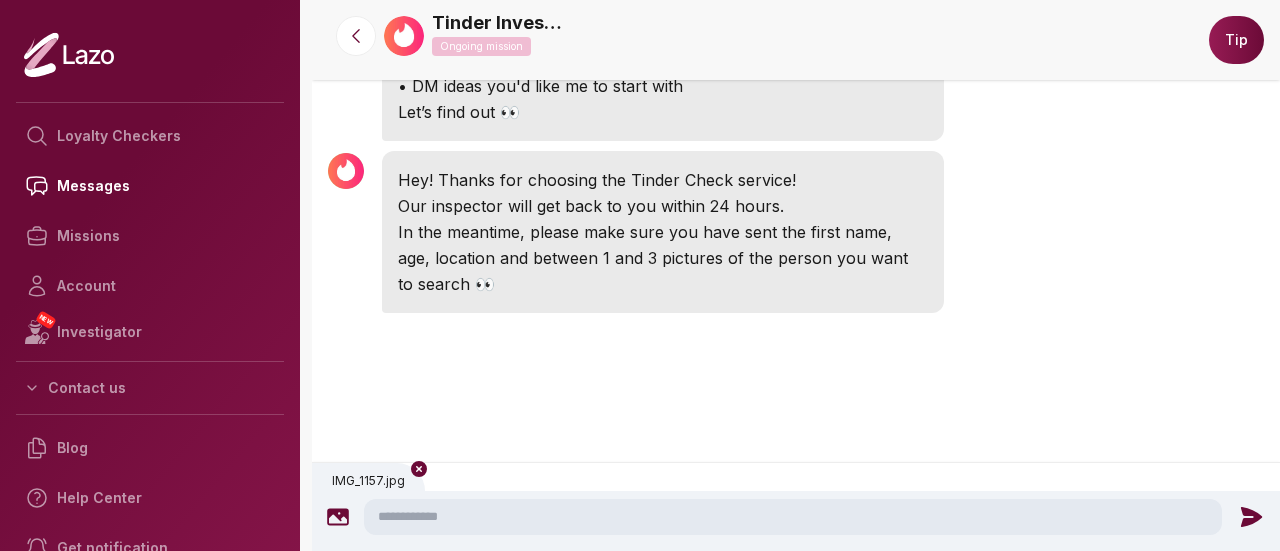 click 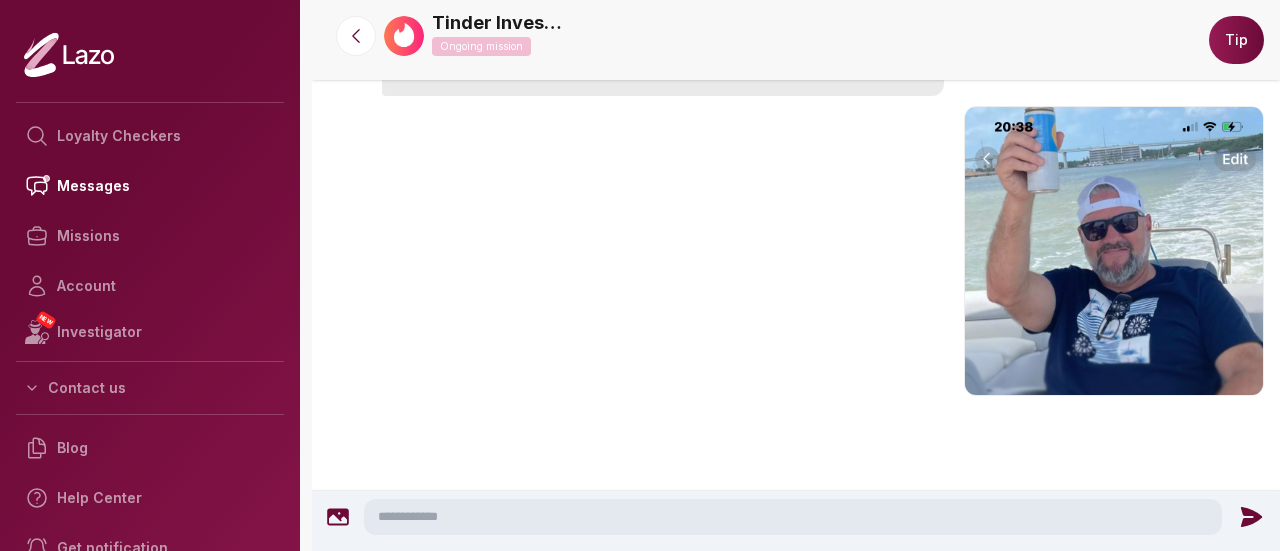 scroll, scrollTop: 956, scrollLeft: 0, axis: vertical 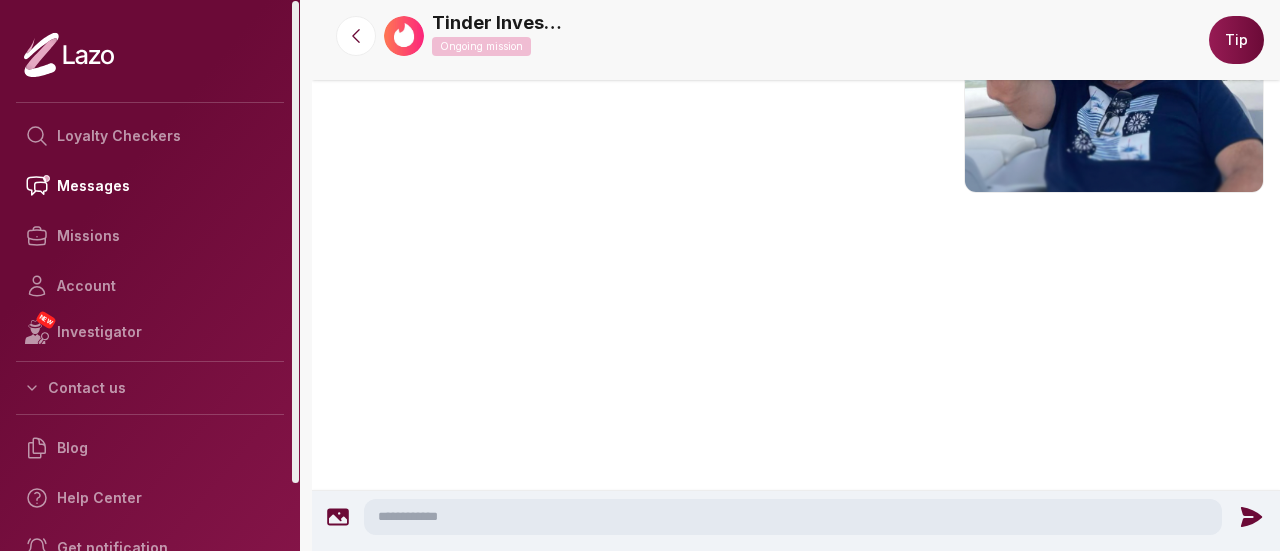 click at bounding box center (338, 517) 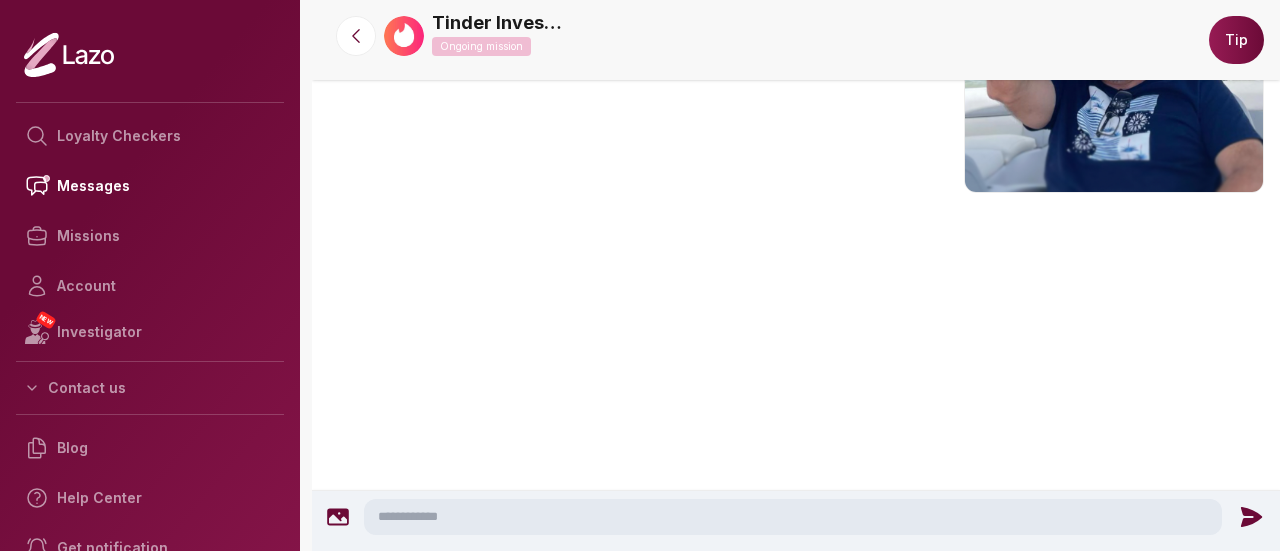 click 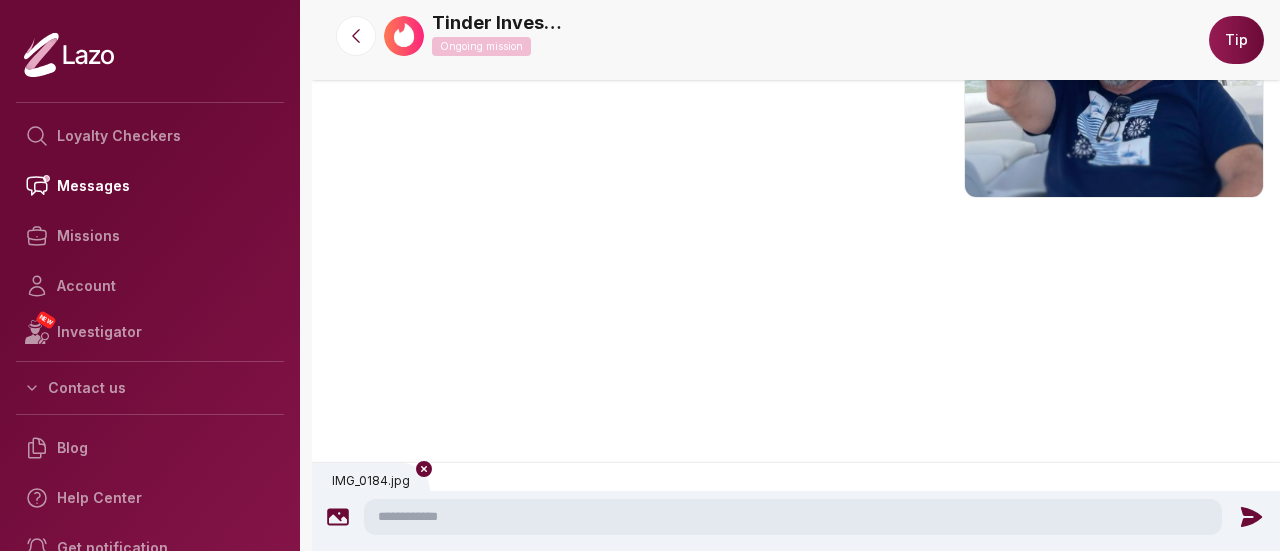 scroll, scrollTop: 956, scrollLeft: 0, axis: vertical 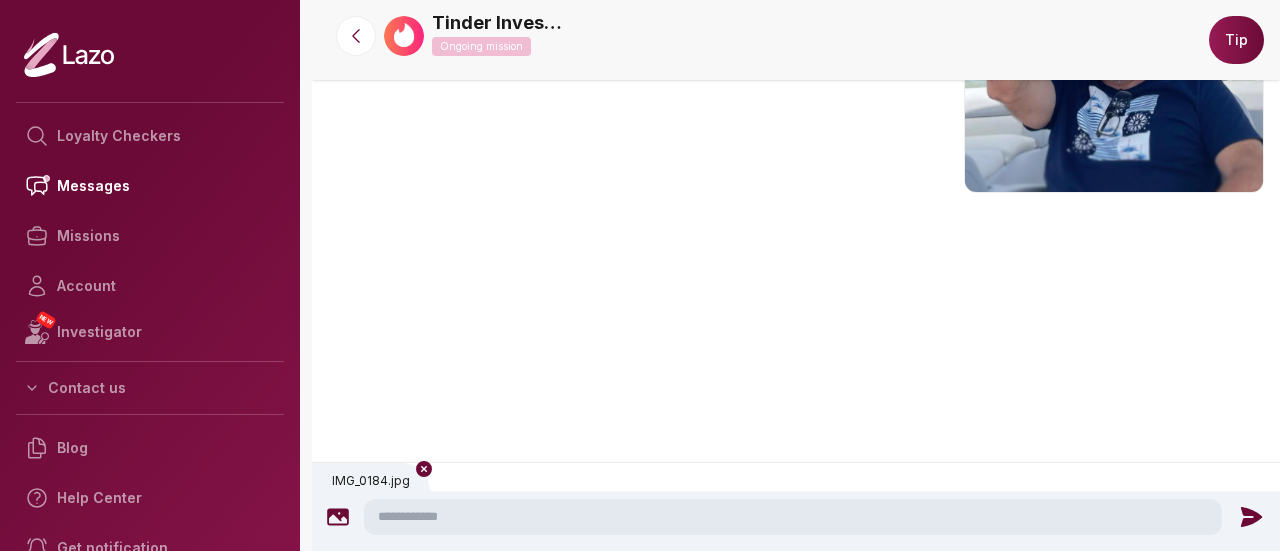 click 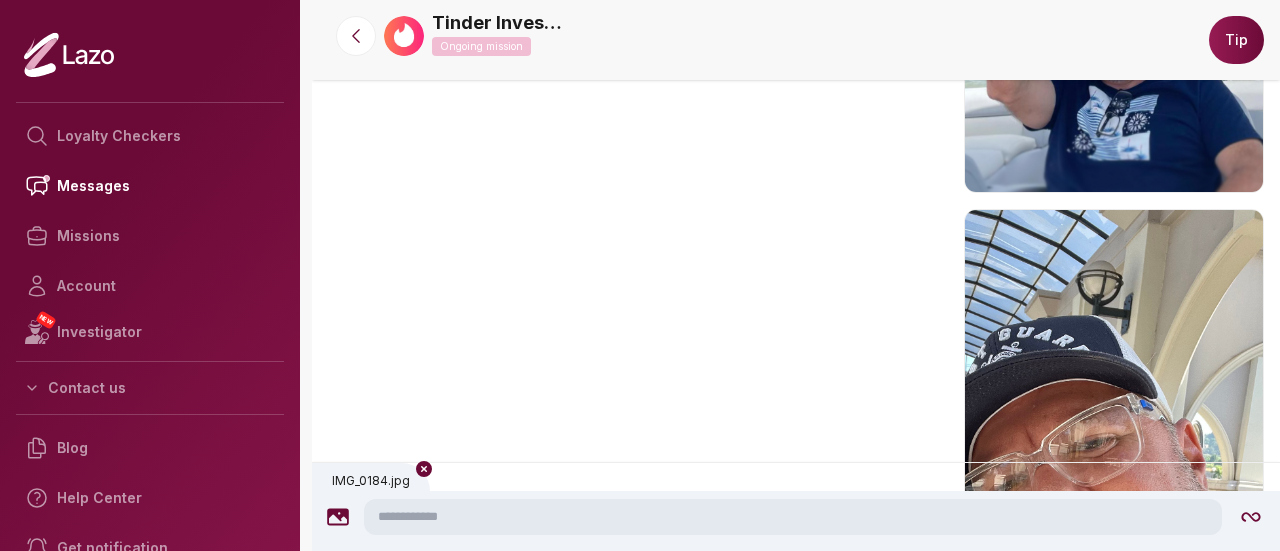 scroll, scrollTop: 985, scrollLeft: 0, axis: vertical 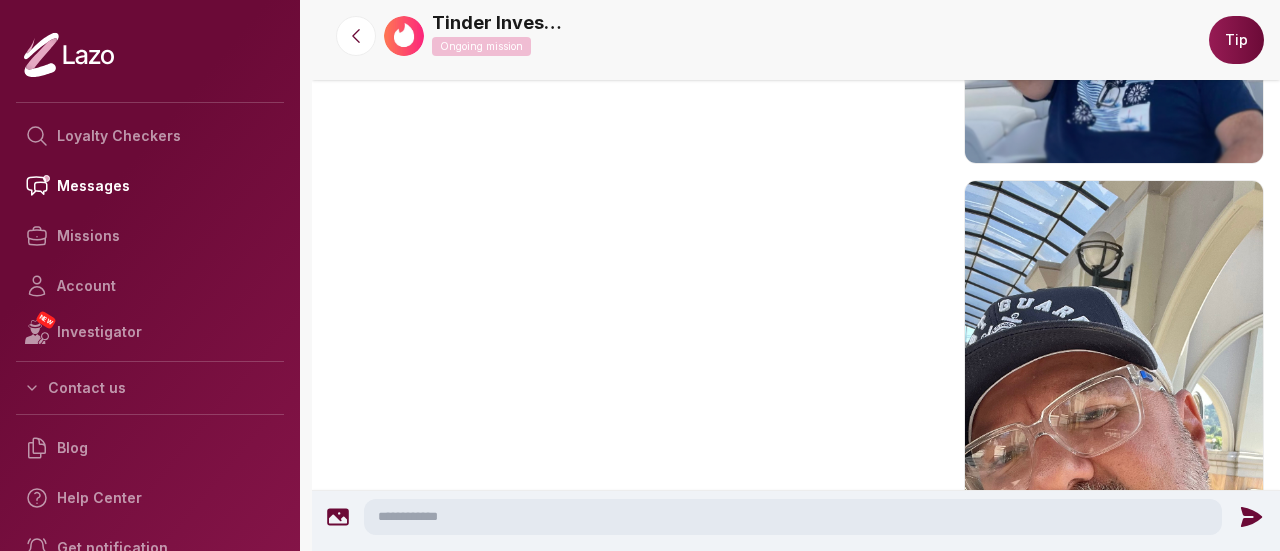 click 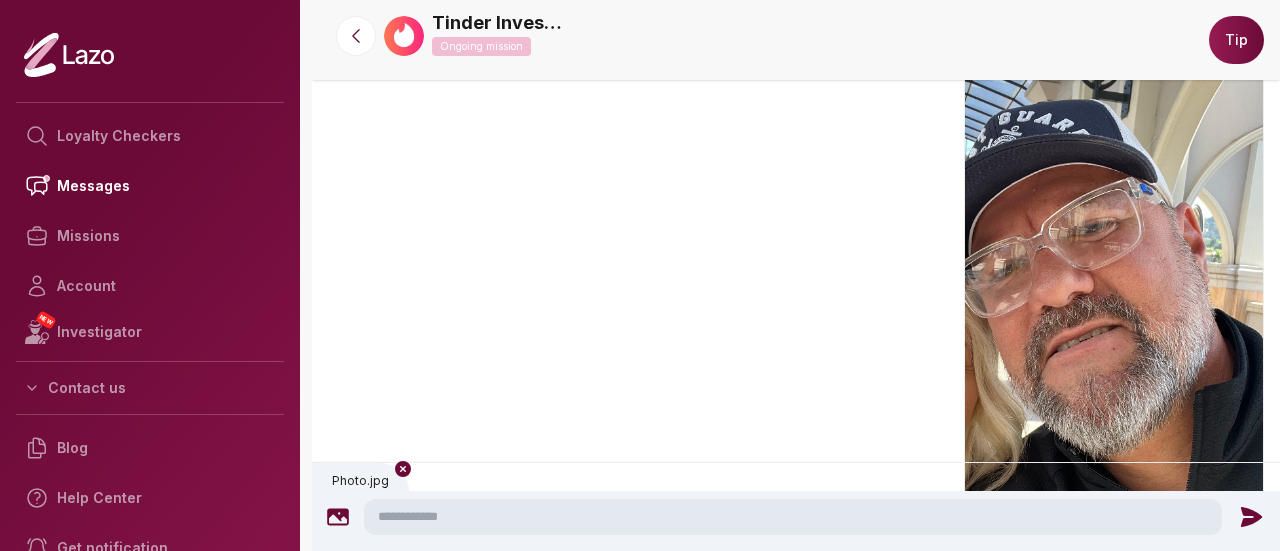 scroll, scrollTop: 1185, scrollLeft: 0, axis: vertical 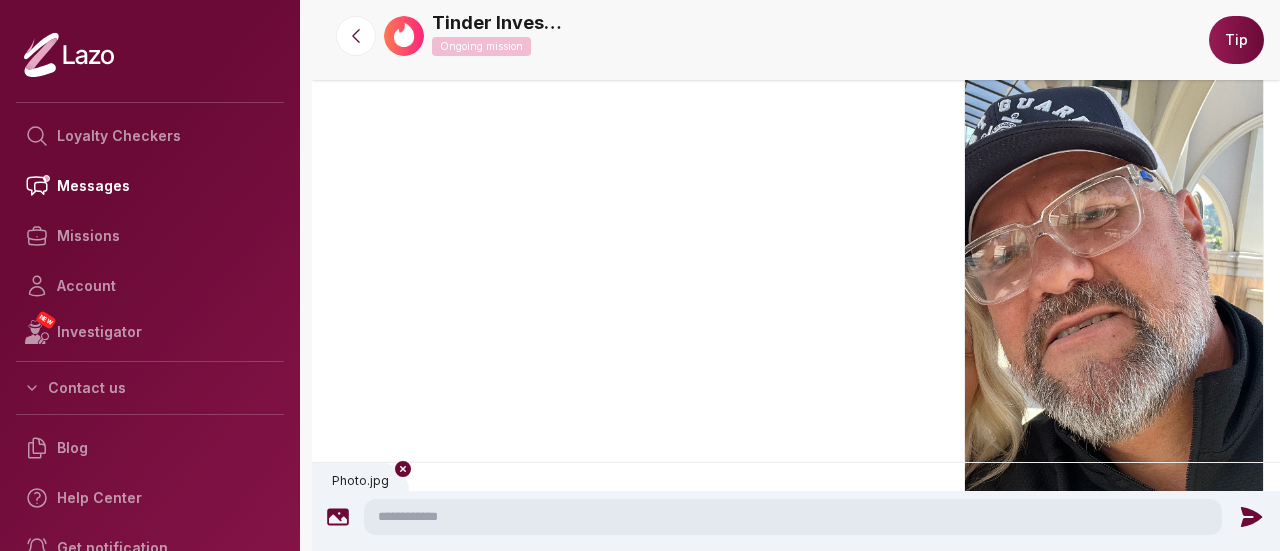 click 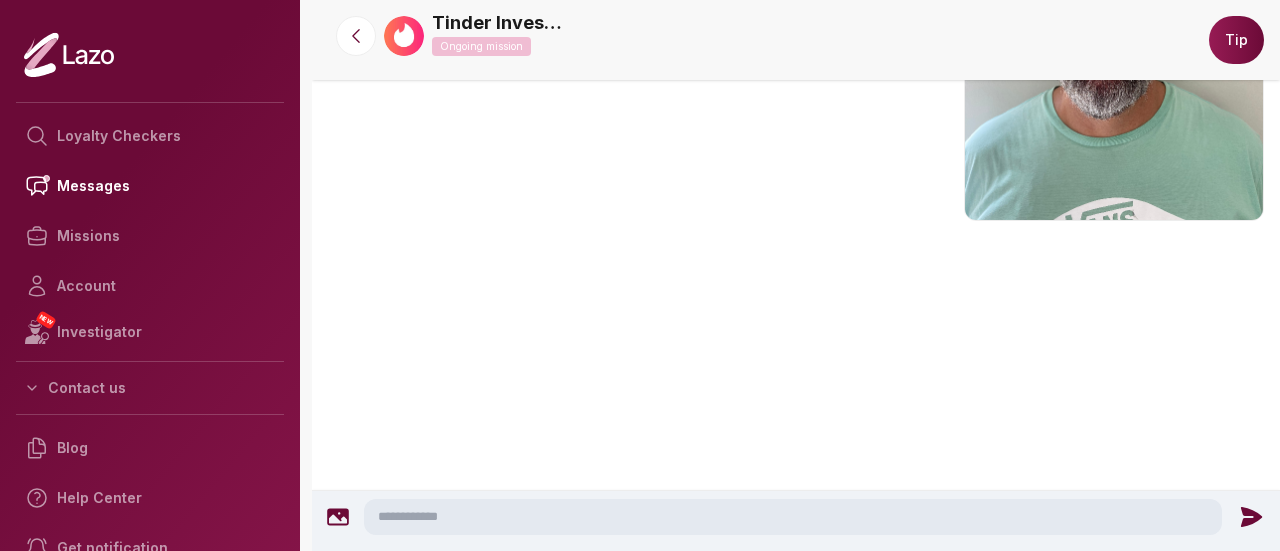scroll, scrollTop: 1915, scrollLeft: 0, axis: vertical 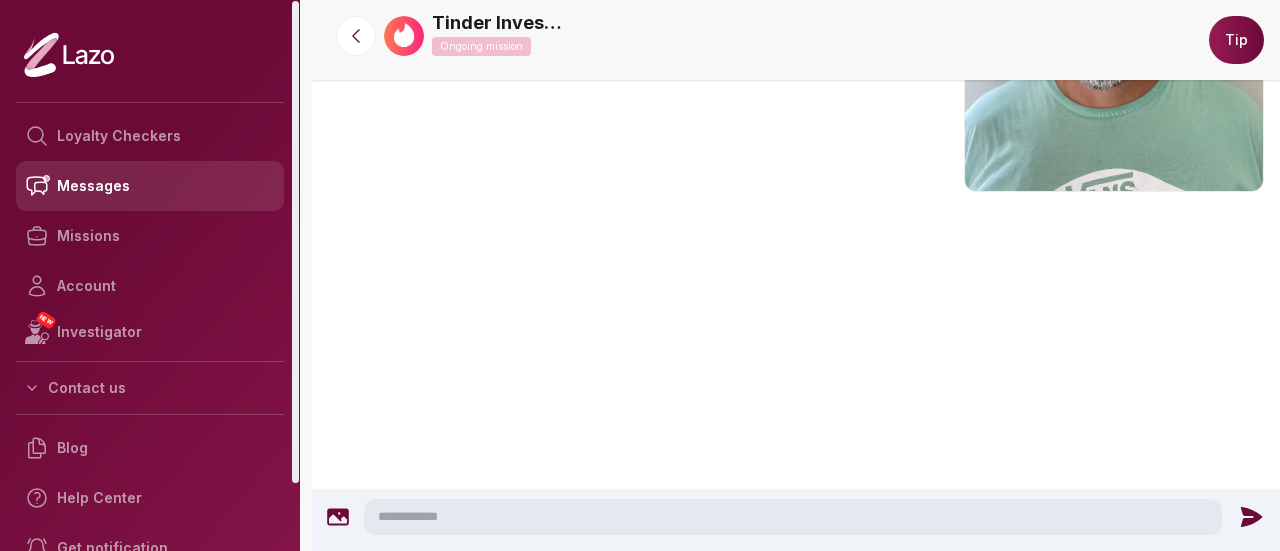 click on "Messages" at bounding box center (150, 186) 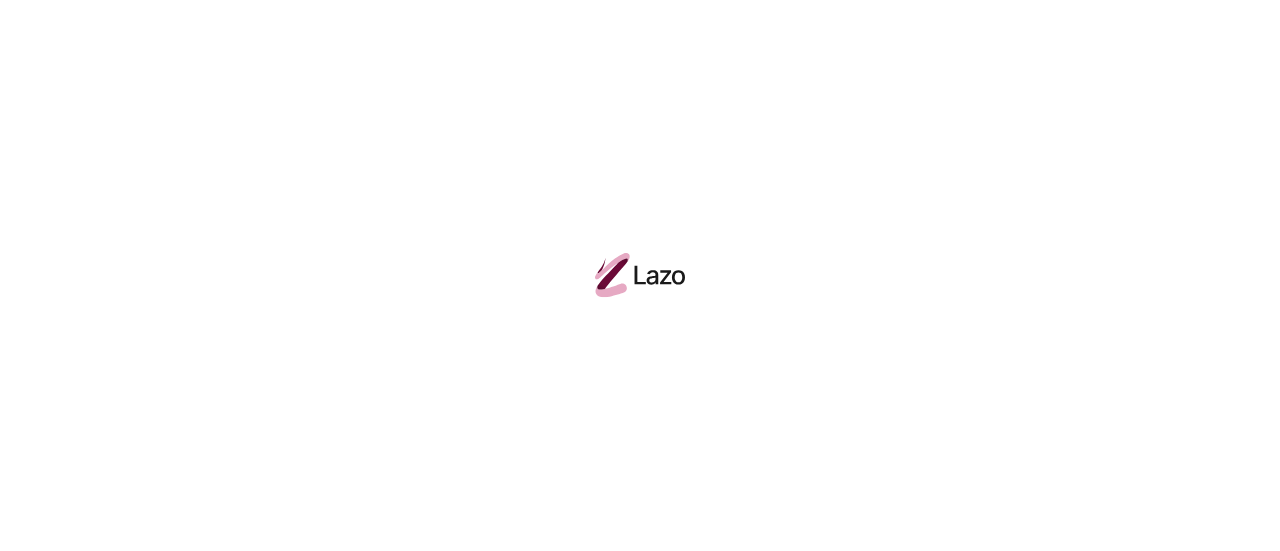 scroll, scrollTop: 0, scrollLeft: 0, axis: both 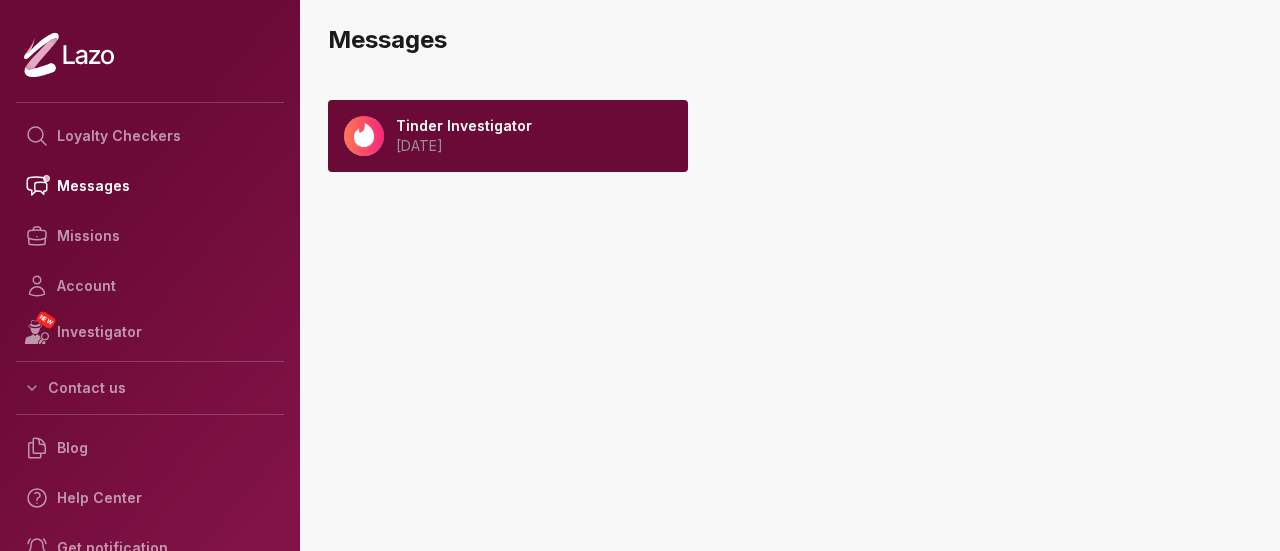 click on "[DATE]" at bounding box center [464, 146] 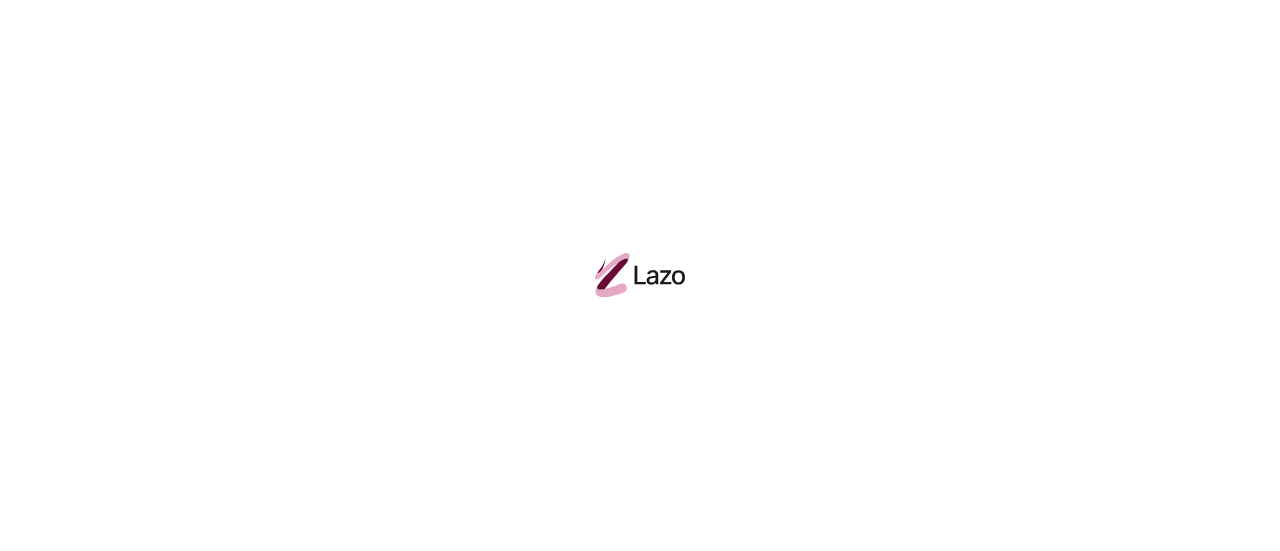 scroll, scrollTop: 0, scrollLeft: 0, axis: both 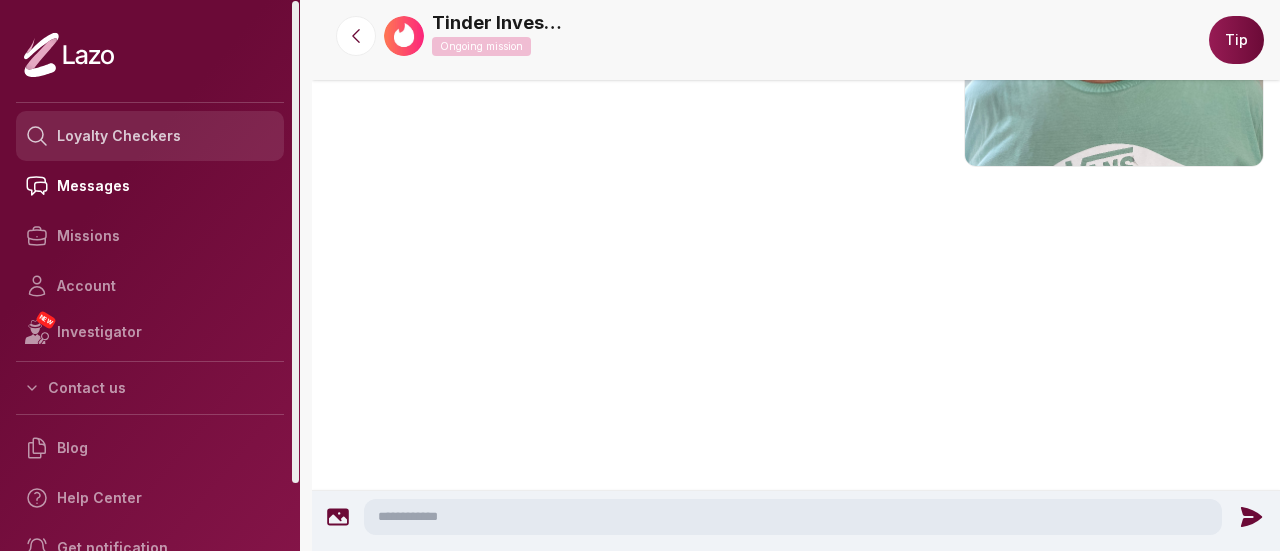 click on "Loyalty Checkers" at bounding box center [150, 136] 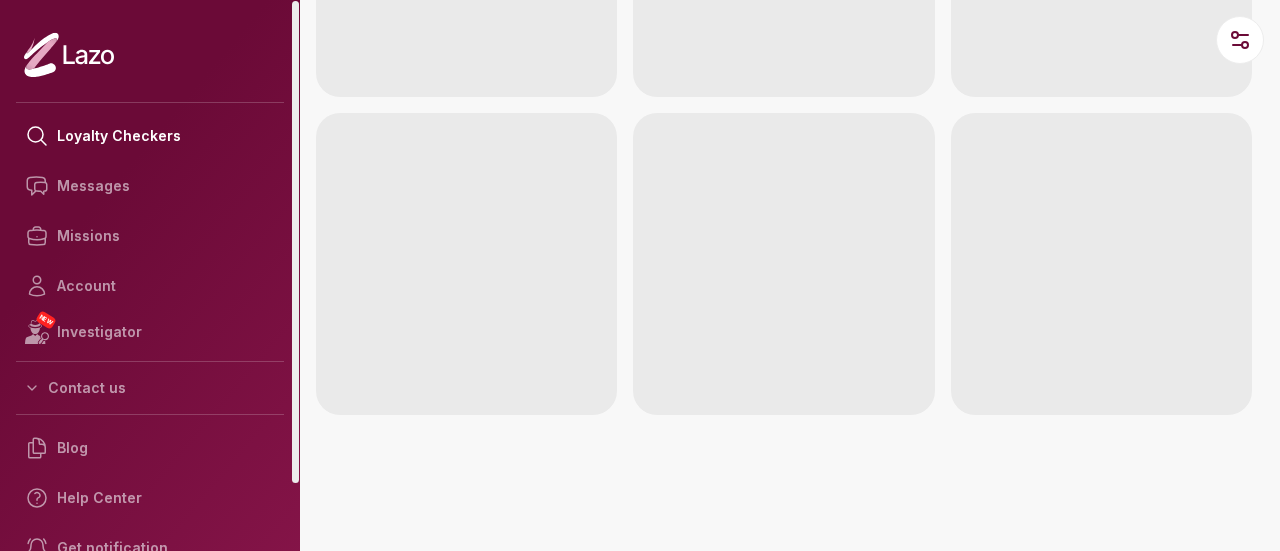 scroll, scrollTop: 0, scrollLeft: 0, axis: both 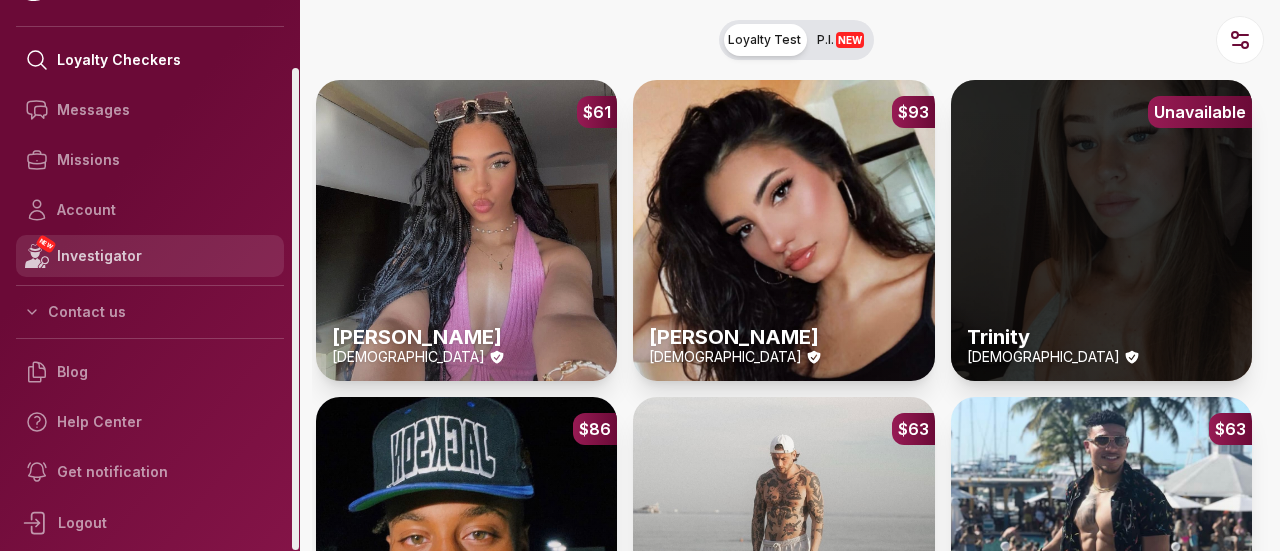 click on "NEW Investigator" at bounding box center (150, 256) 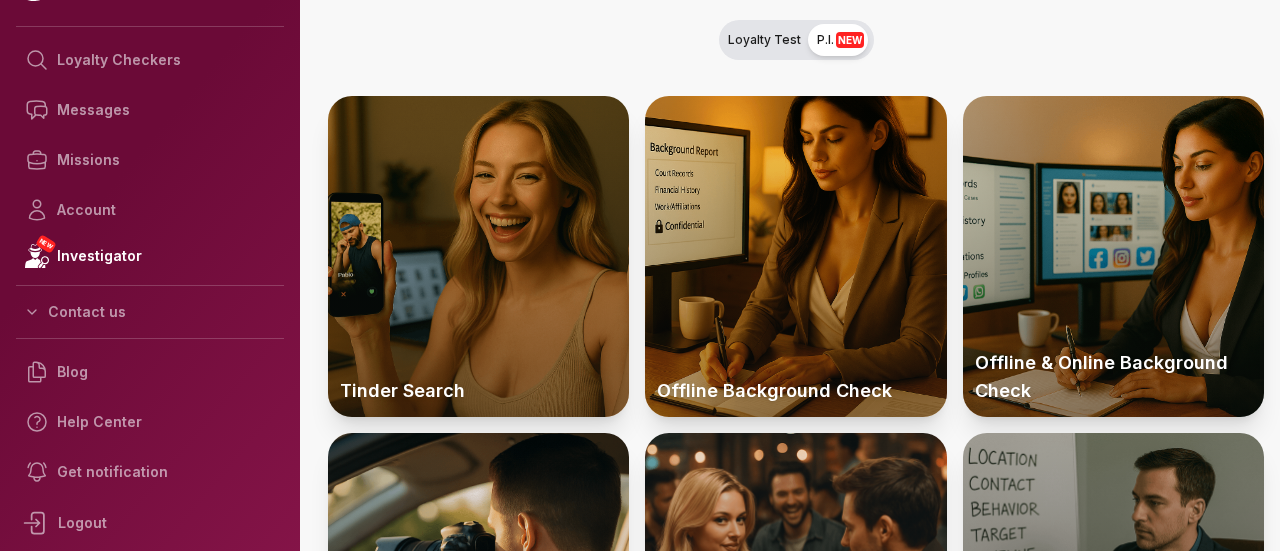 click on "Loyalty Test" at bounding box center [764, 40] 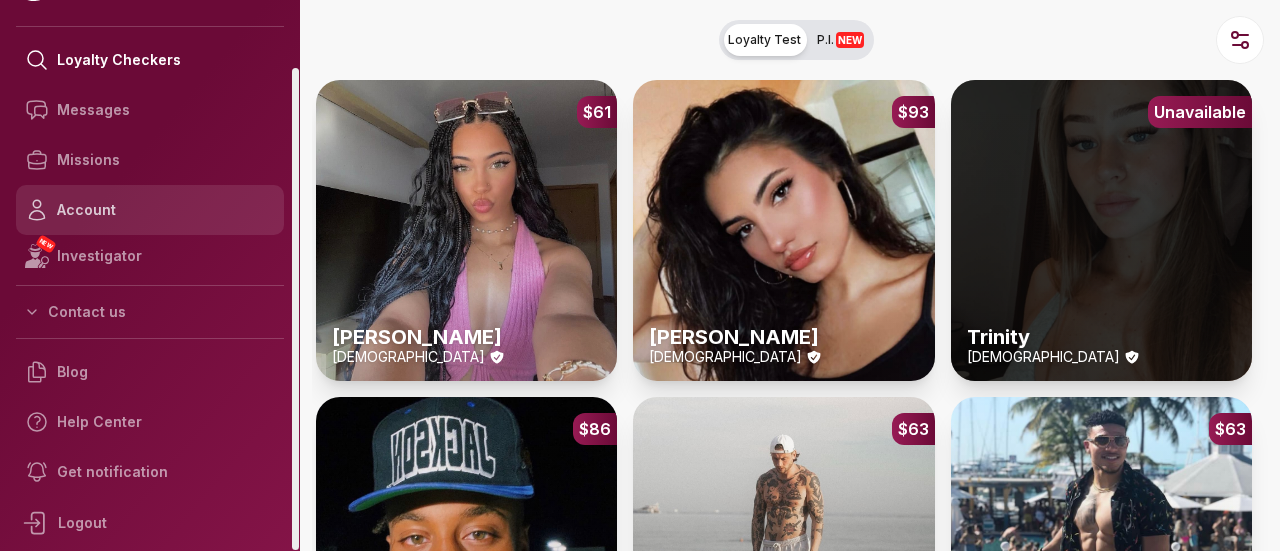 click on "Account" at bounding box center (150, 210) 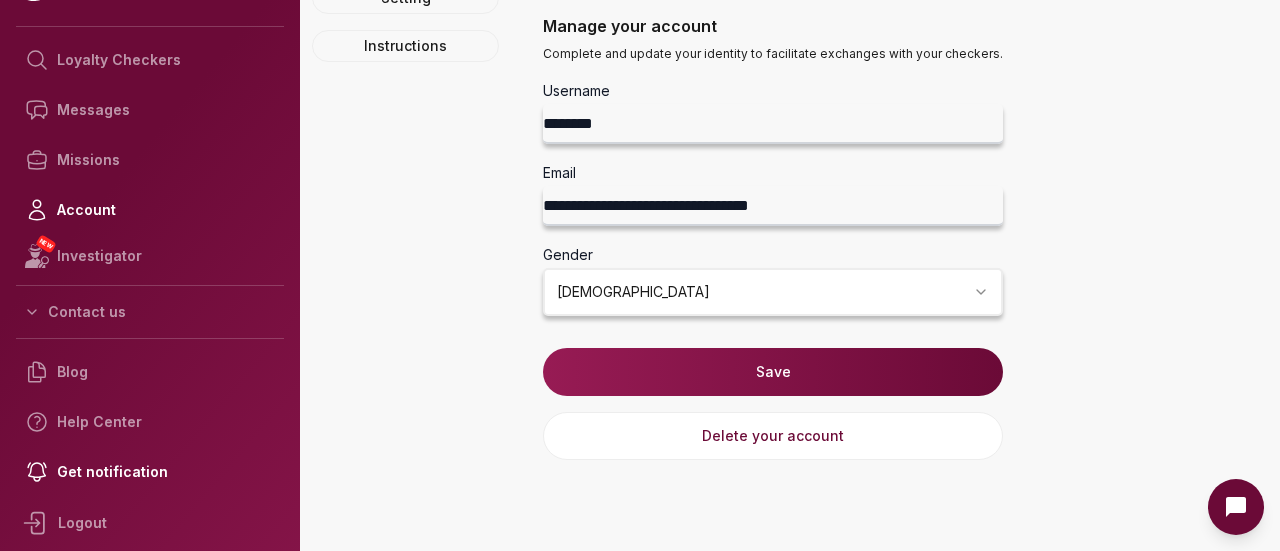scroll, scrollTop: 166, scrollLeft: 0, axis: vertical 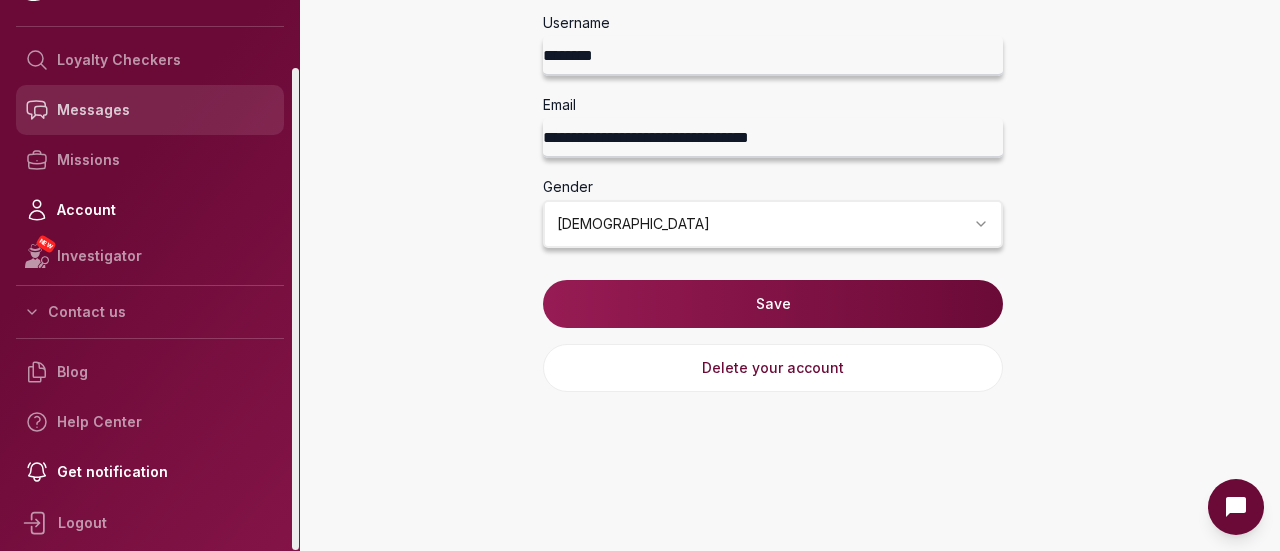 click on "Messages" at bounding box center [150, 110] 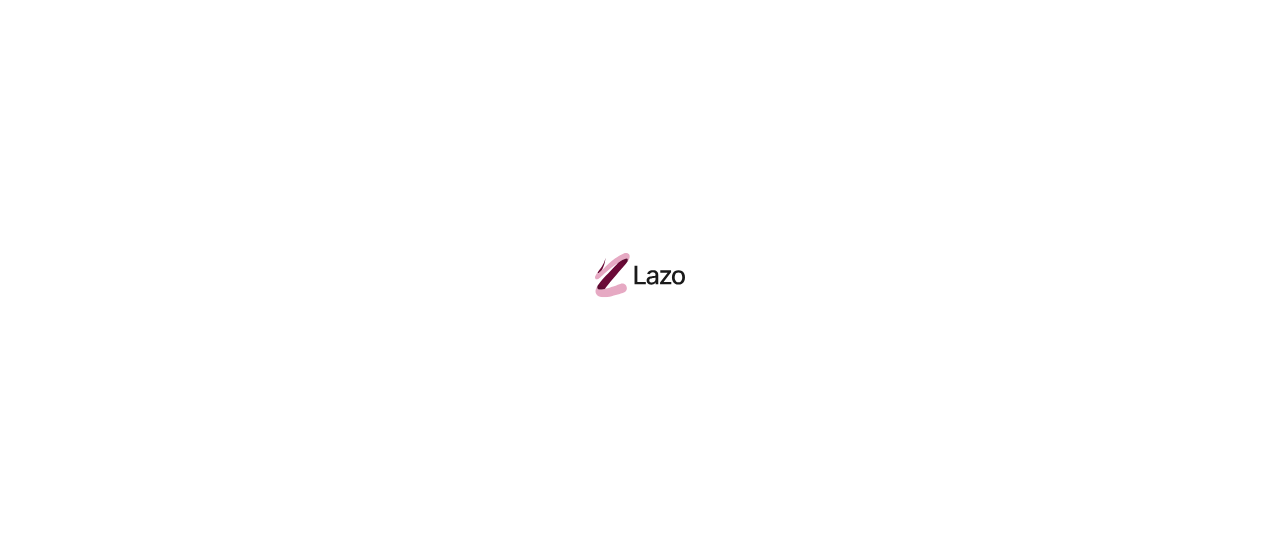 scroll, scrollTop: 0, scrollLeft: 0, axis: both 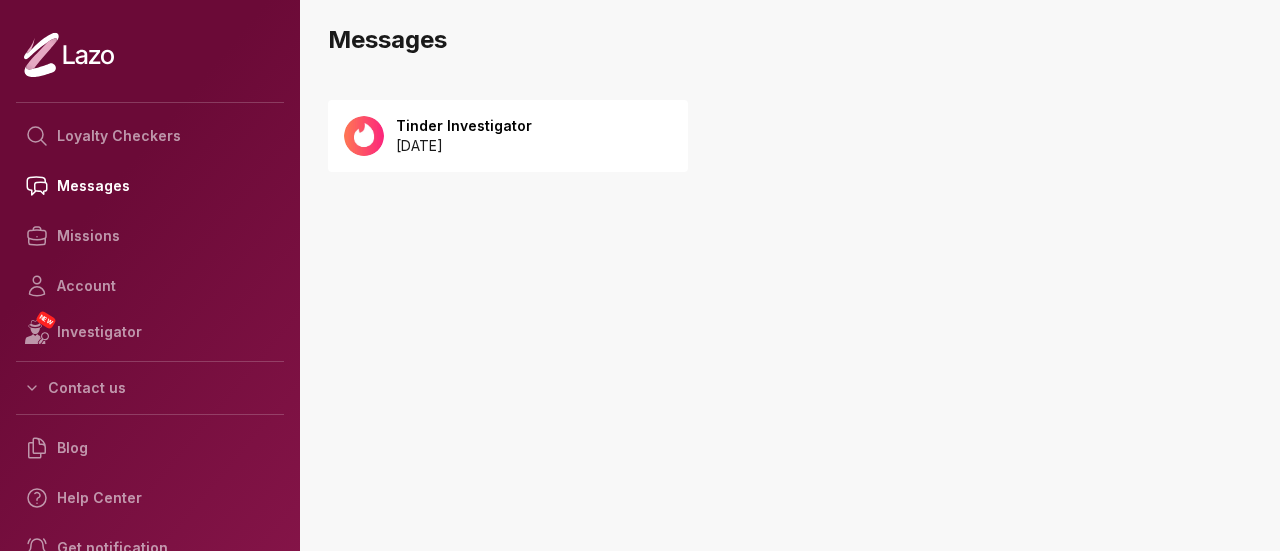 click on "Tinder Investigator" at bounding box center (464, 126) 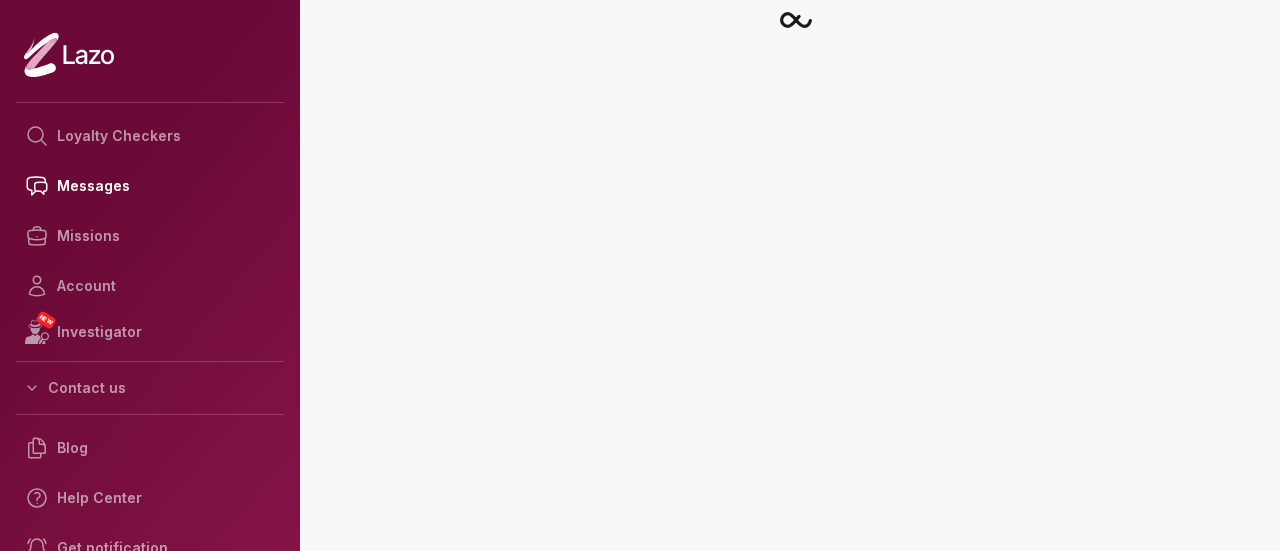 scroll, scrollTop: 0, scrollLeft: 0, axis: both 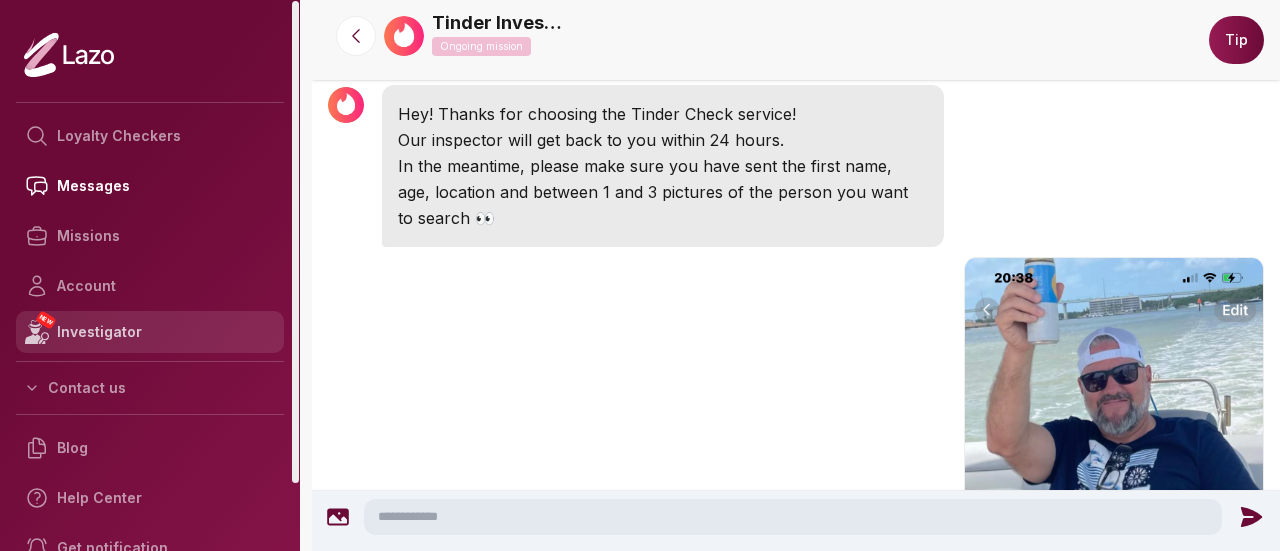 click on "NEW Investigator" at bounding box center (150, 332) 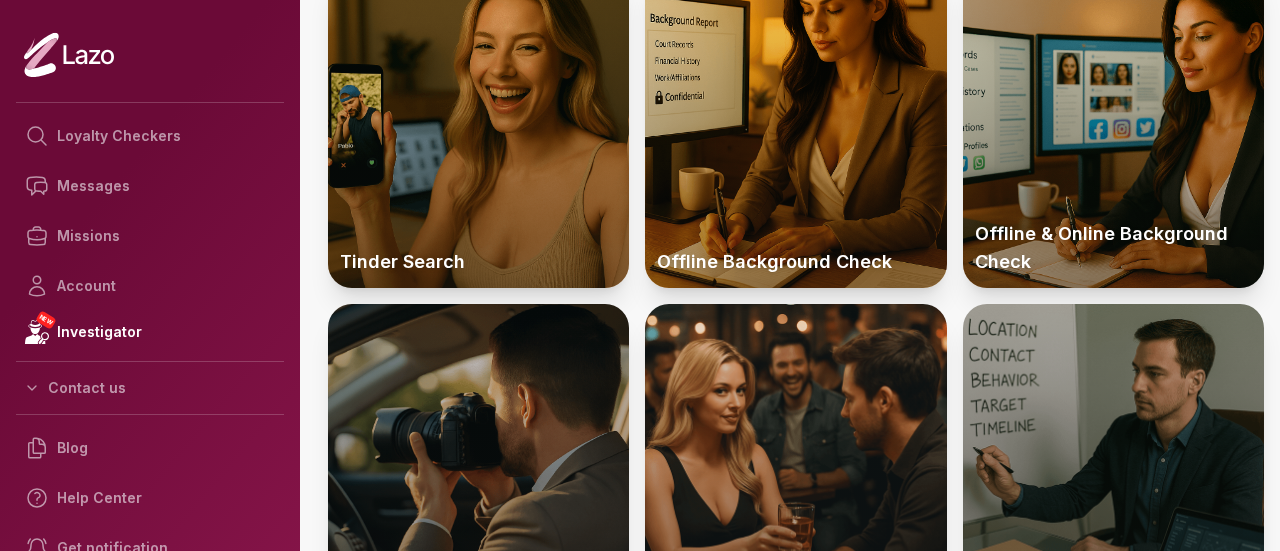 scroll, scrollTop: 100, scrollLeft: 0, axis: vertical 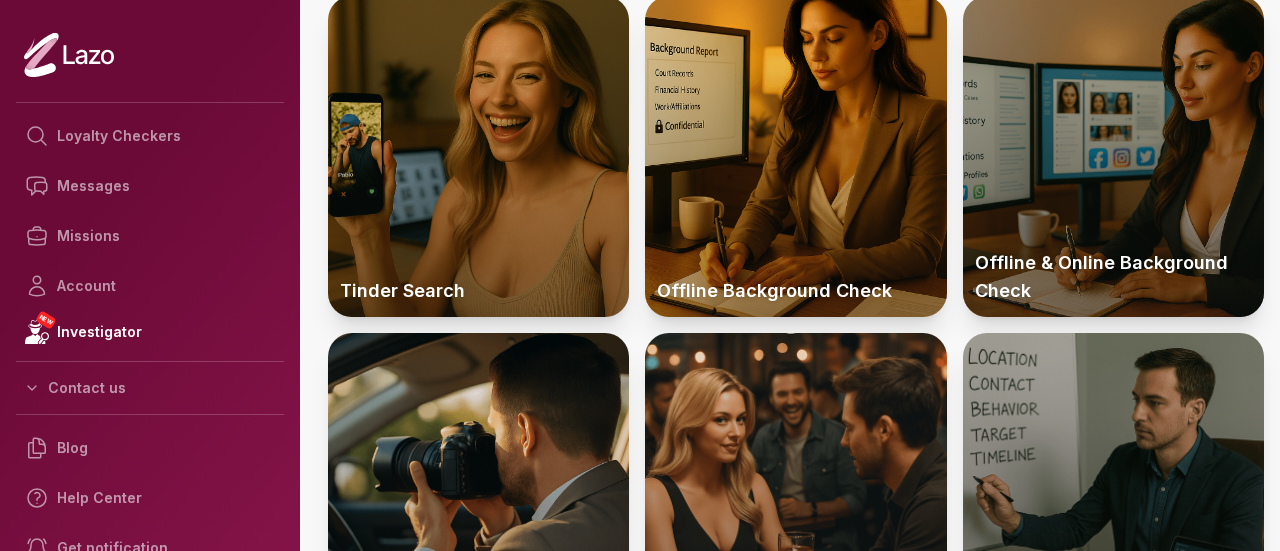 click at bounding box center (1113, 156) 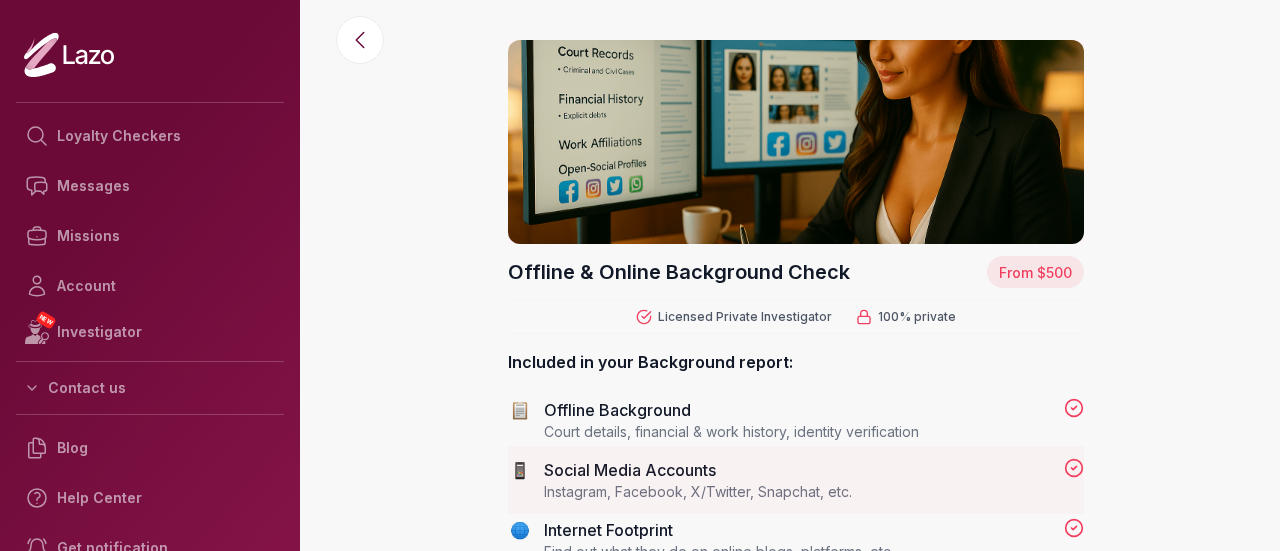 scroll, scrollTop: 24, scrollLeft: 0, axis: vertical 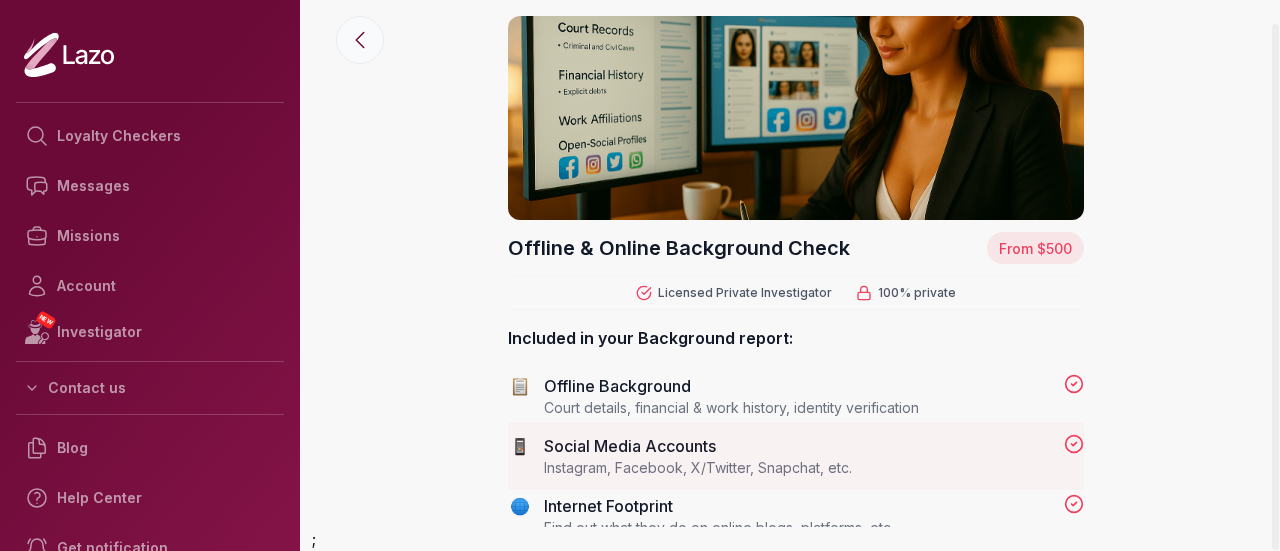 click at bounding box center [360, 40] 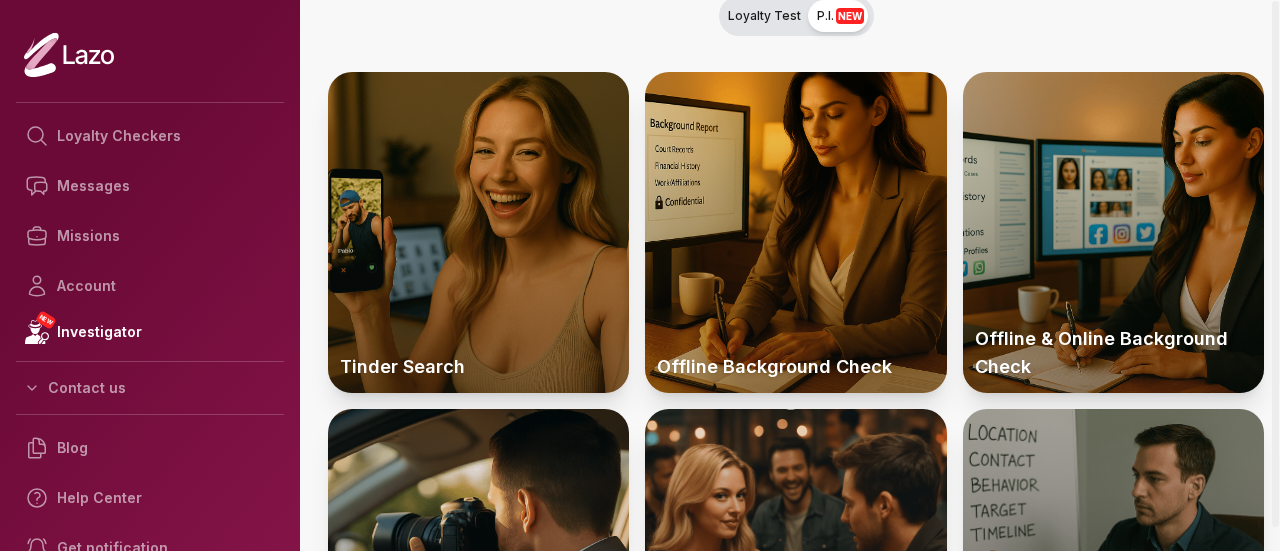 scroll, scrollTop: 0, scrollLeft: 0, axis: both 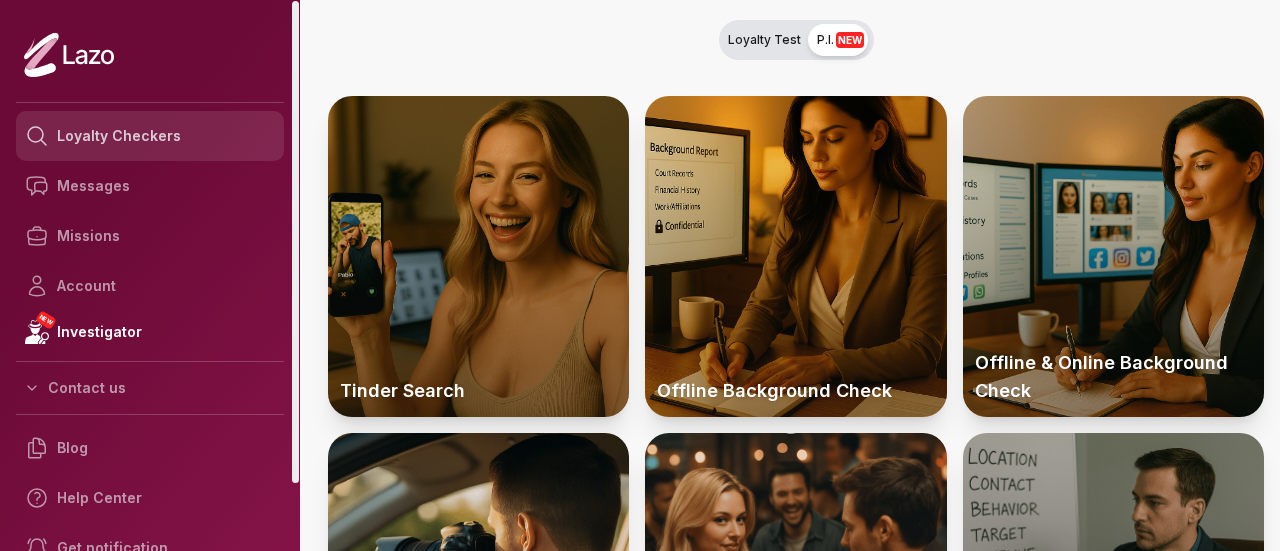click on "Loyalty Checkers" at bounding box center [150, 136] 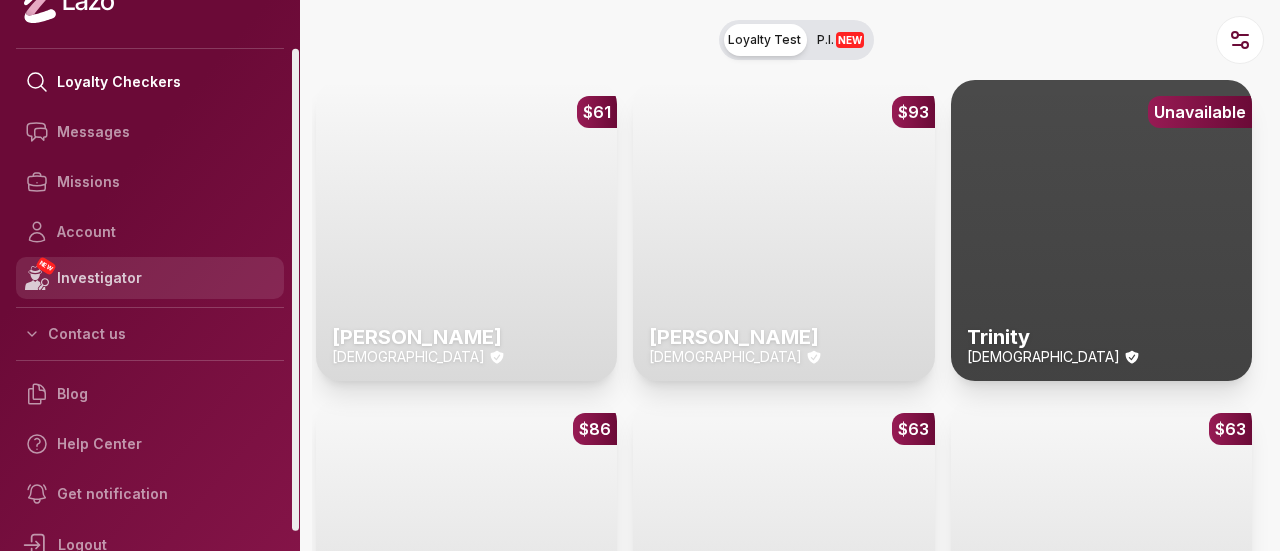 scroll, scrollTop: 76, scrollLeft: 0, axis: vertical 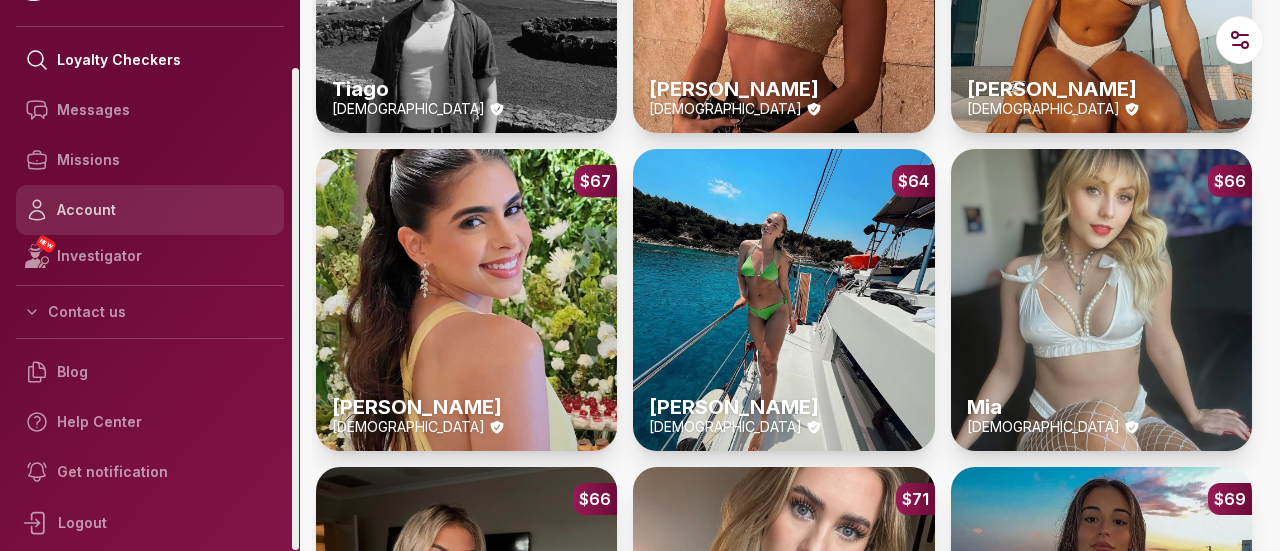 click on "Account" at bounding box center (150, 210) 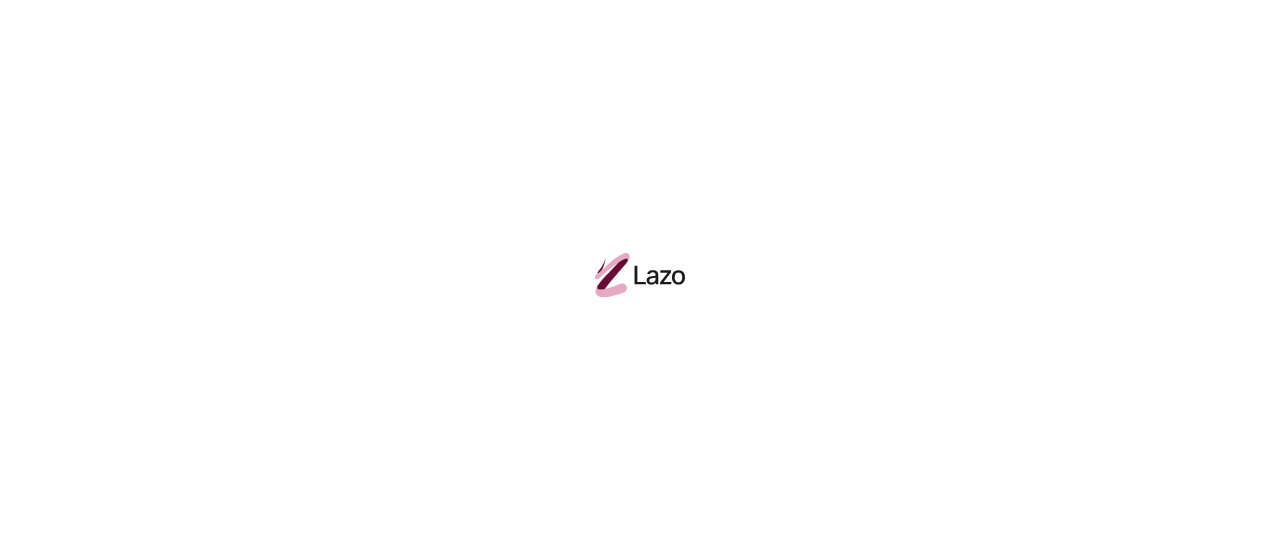 scroll, scrollTop: 0, scrollLeft: 0, axis: both 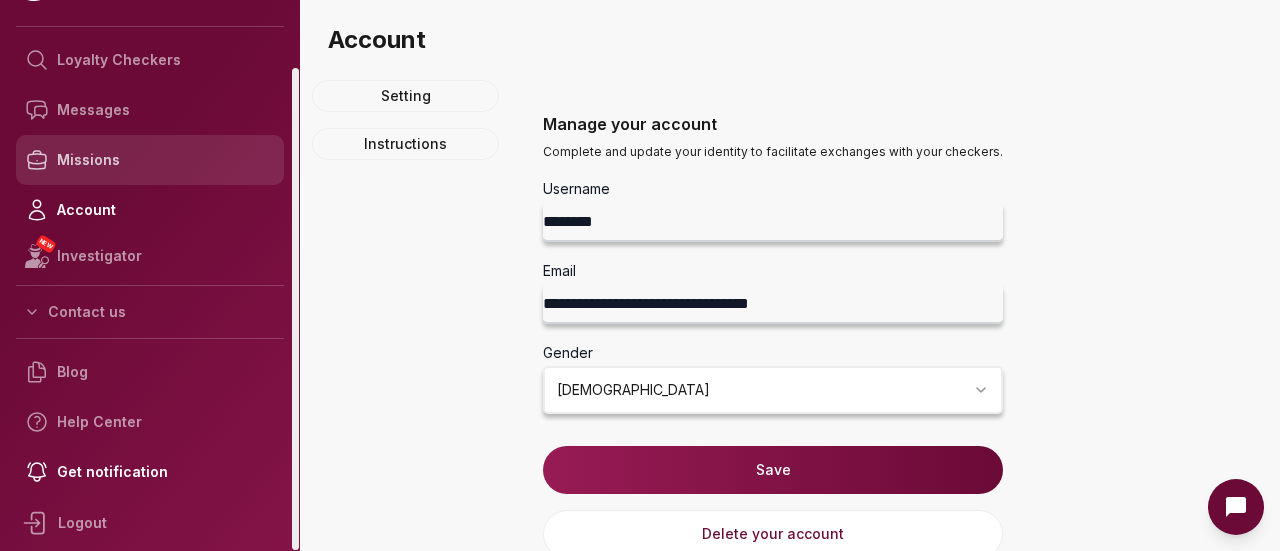 click on "Missions" at bounding box center [150, 160] 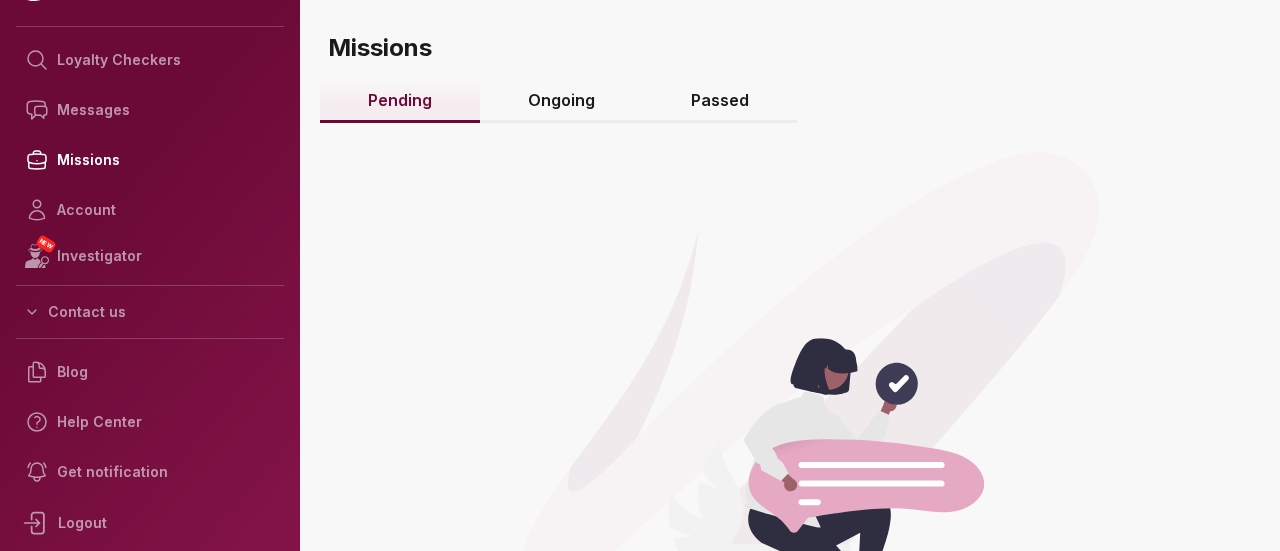 click on "Ongoing" at bounding box center (561, 101) 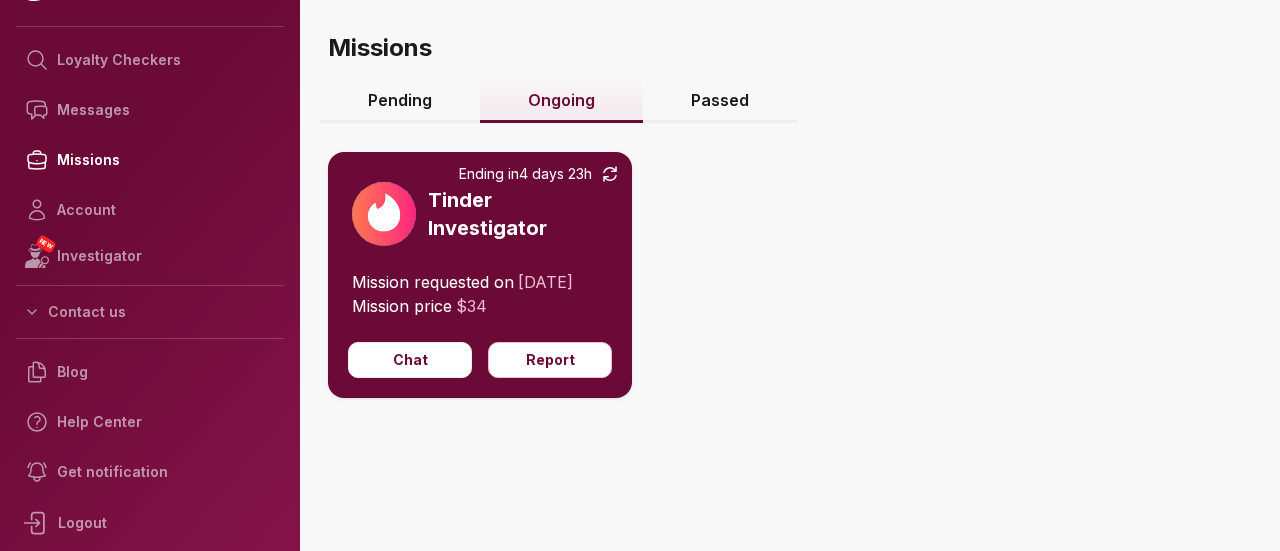 click on "Passed" at bounding box center [720, 101] 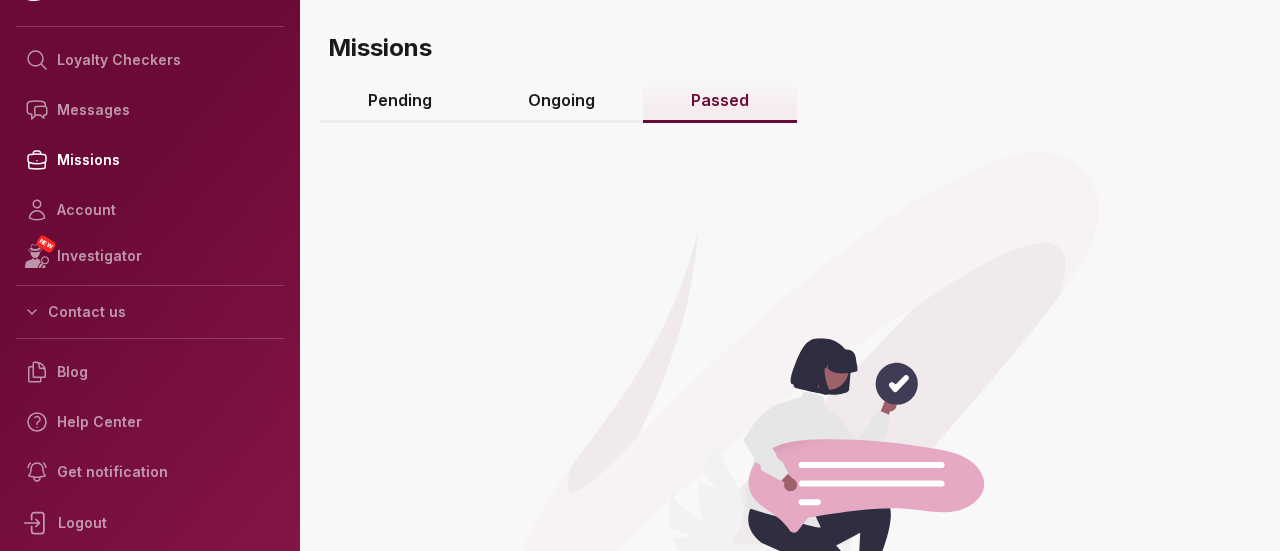 click on "Pending" at bounding box center [400, 101] 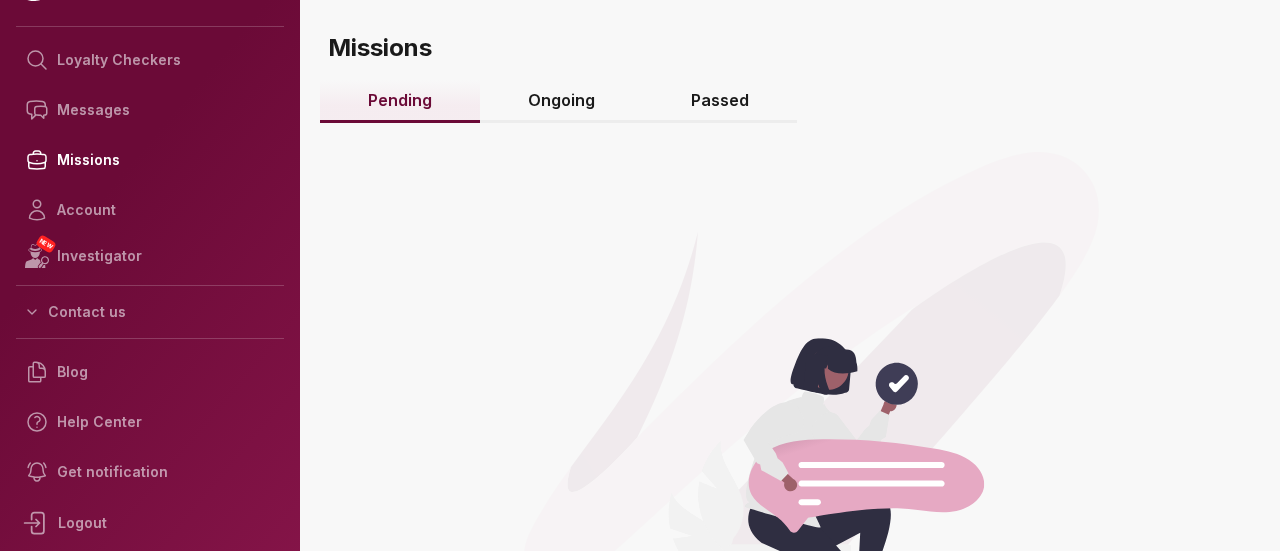 click on "Ongoing" at bounding box center (561, 101) 